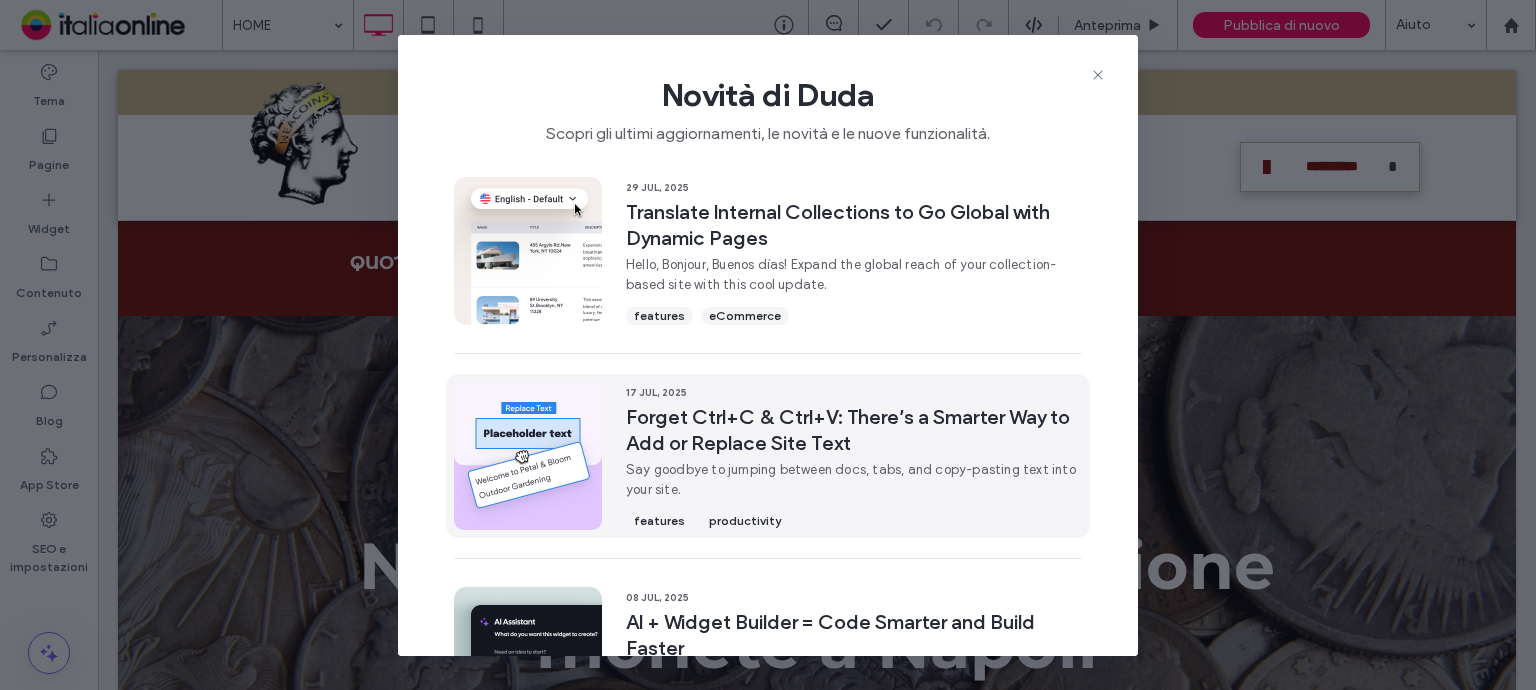 scroll, scrollTop: 0, scrollLeft: 0, axis: both 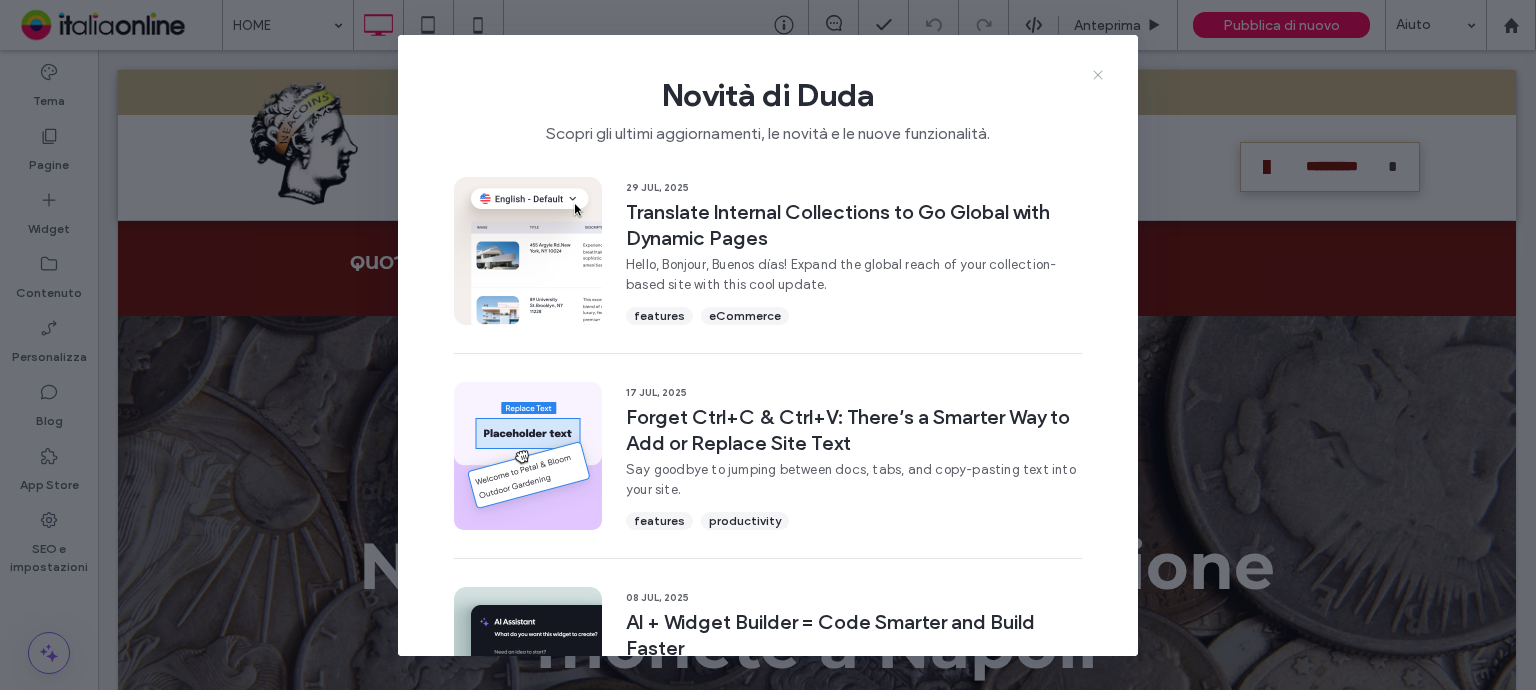 click 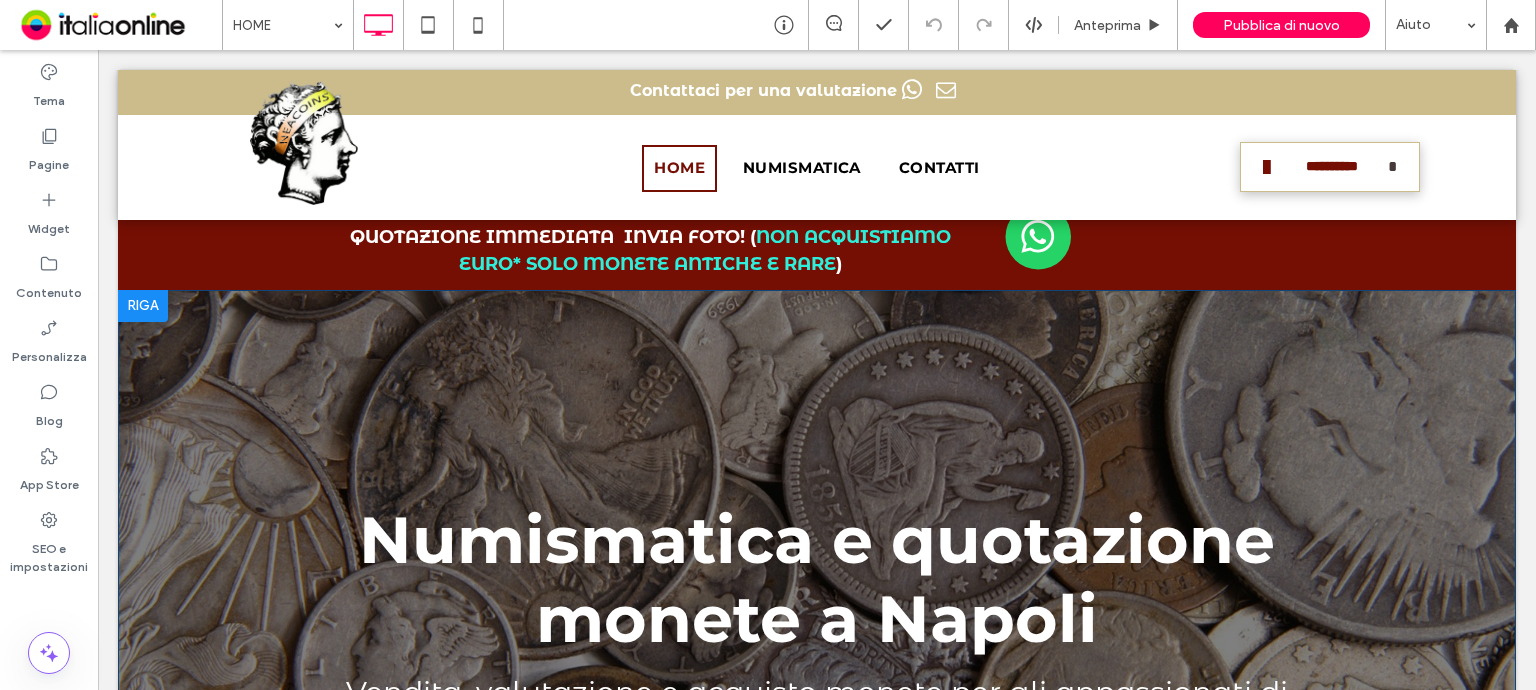 scroll, scrollTop: 0, scrollLeft: 0, axis: both 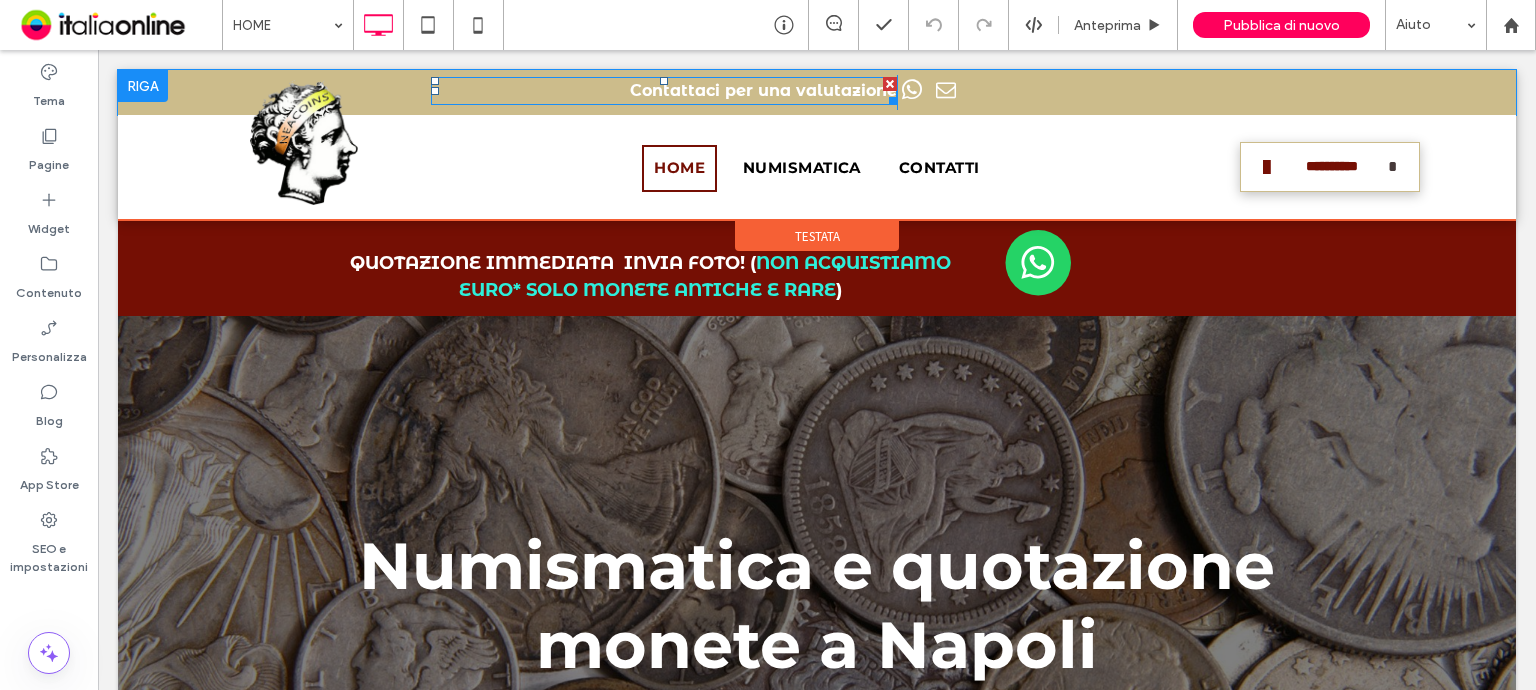 click on "Contattaci per una valutazione" at bounding box center [664, 91] 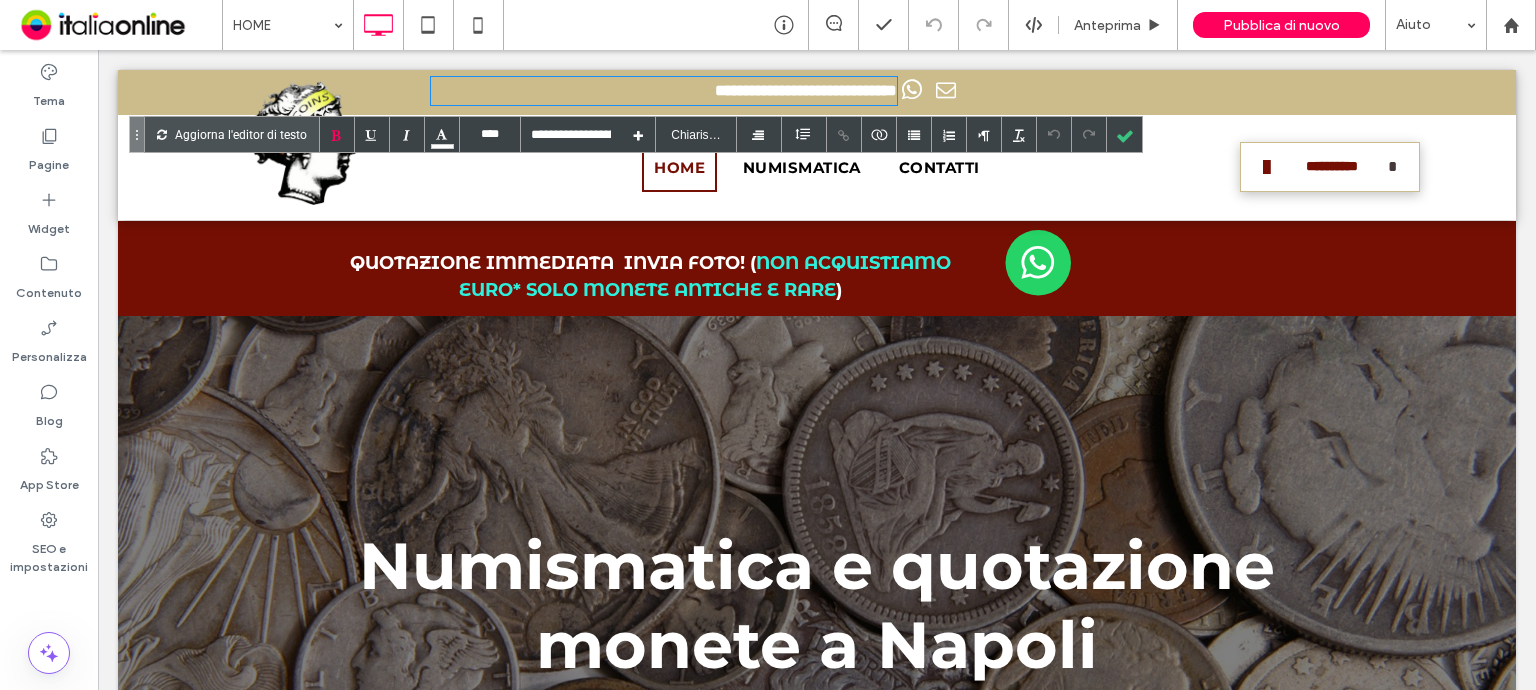 click on "**********" at bounding box center [664, 91] 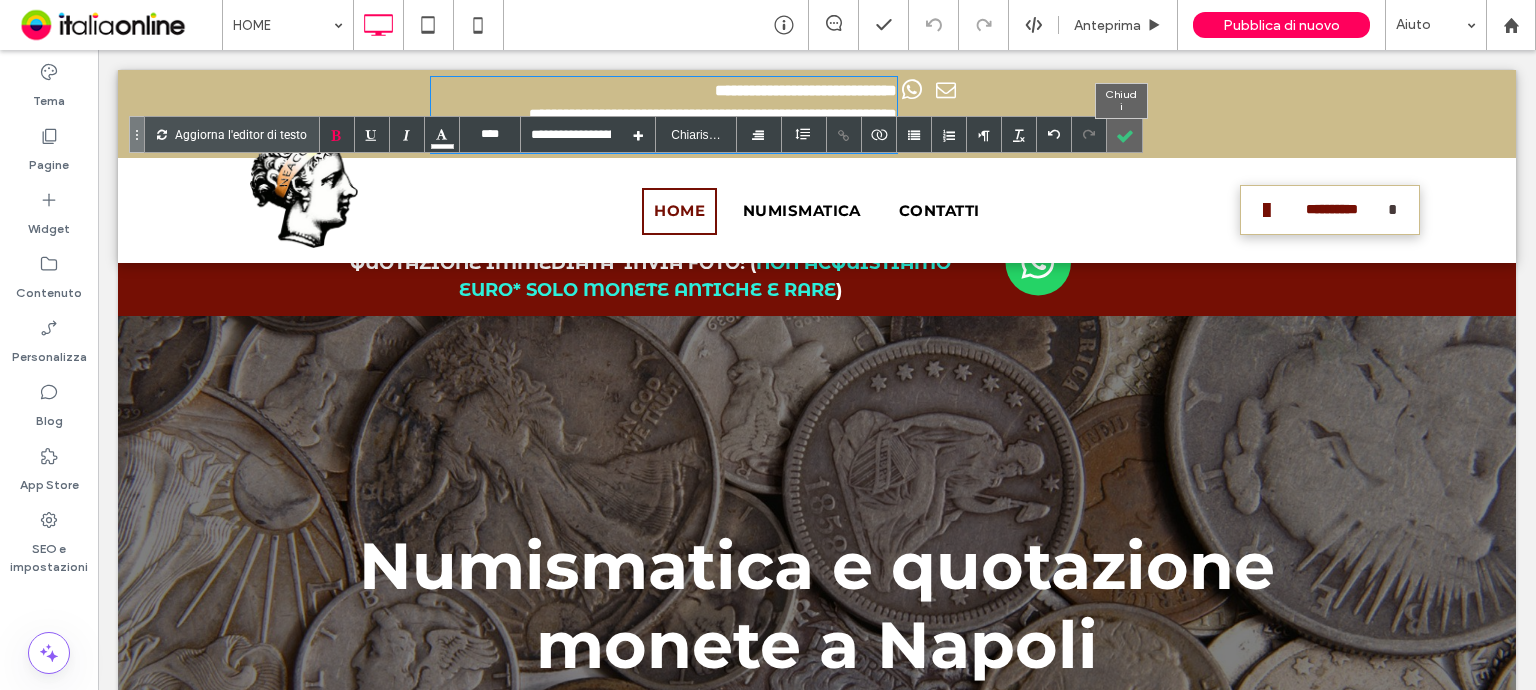 click at bounding box center (1124, 134) 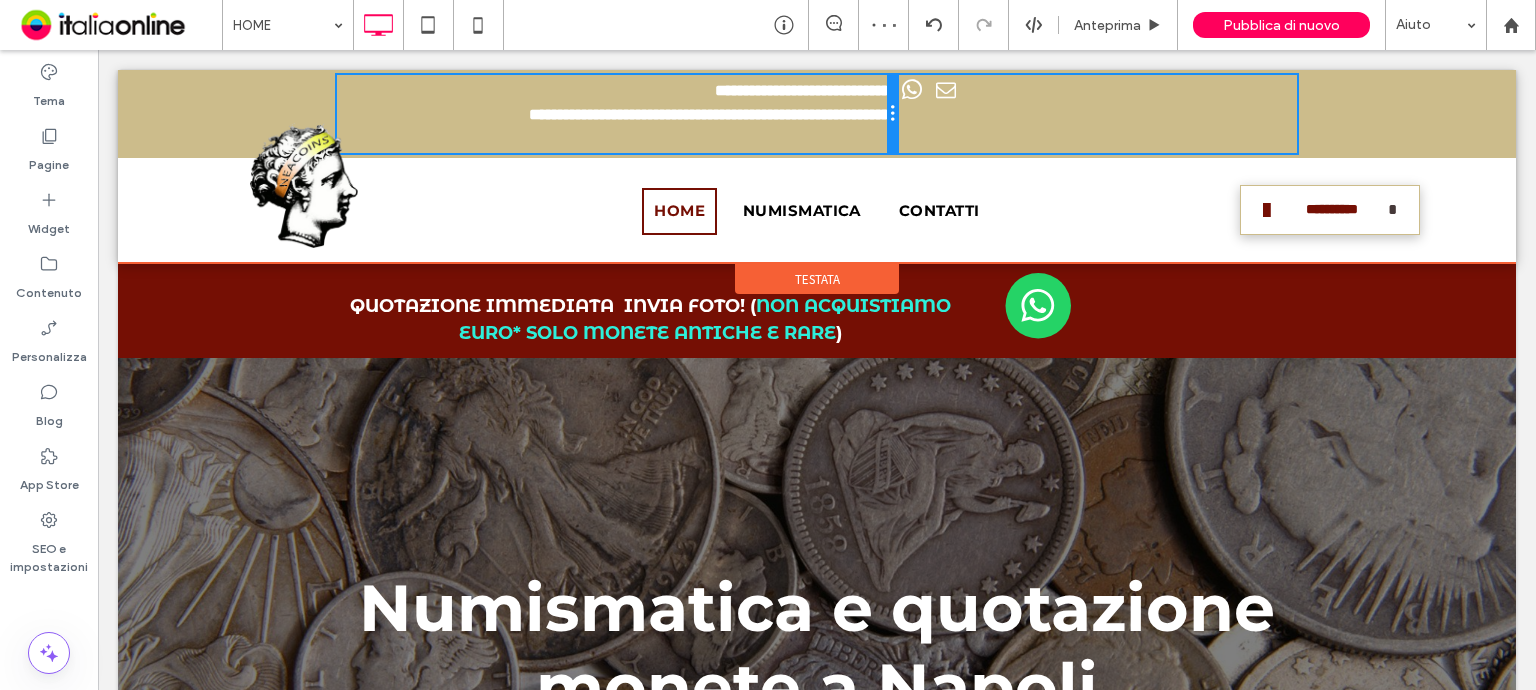 drag, startPoint x: 883, startPoint y: 149, endPoint x: 903, endPoint y: 145, distance: 20.396078 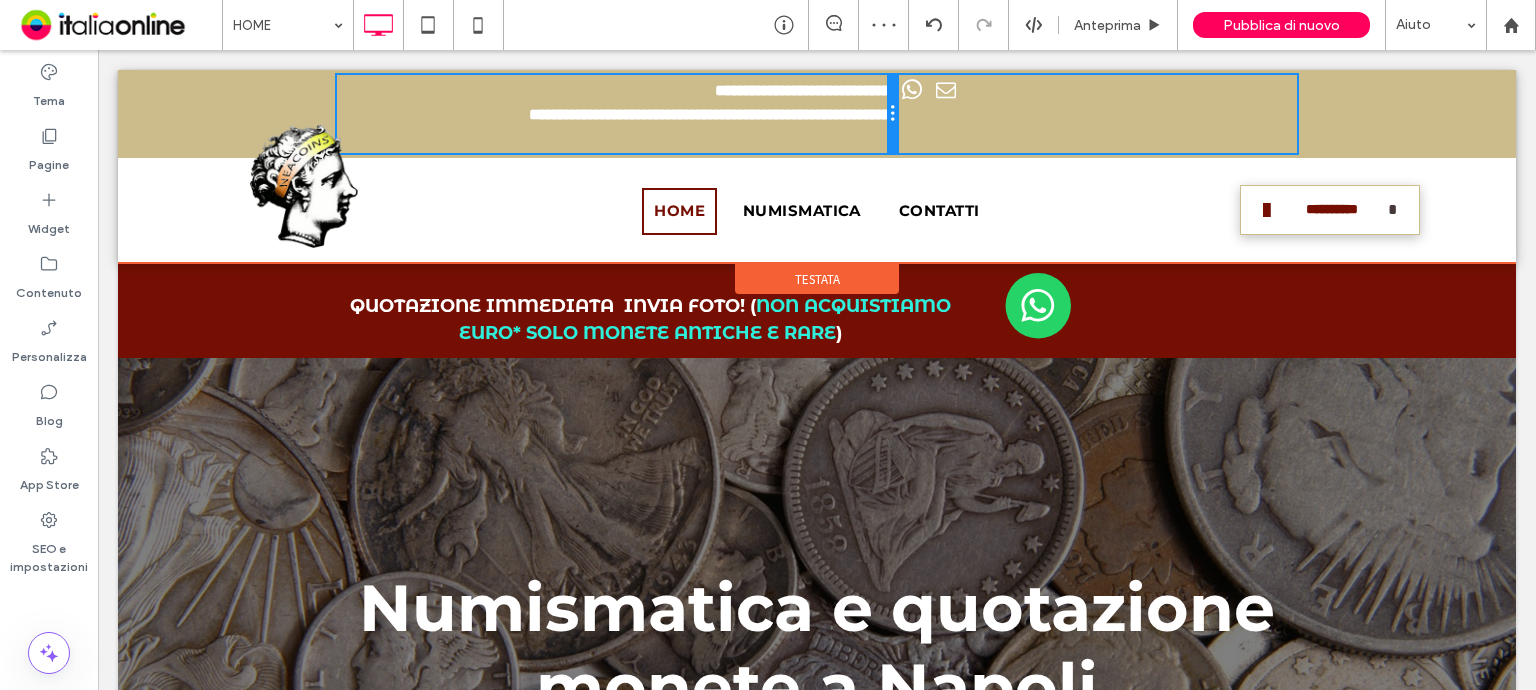 click on "**********" at bounding box center [817, 114] 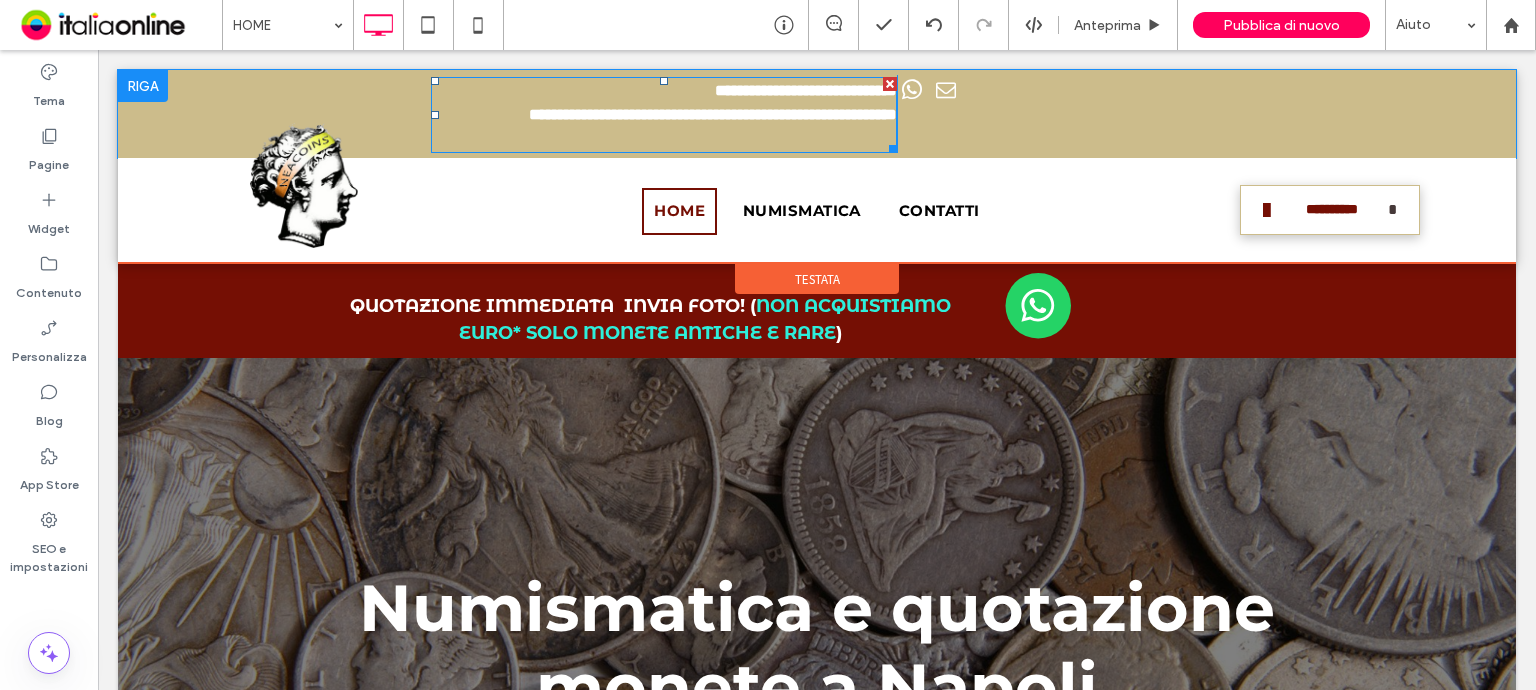 click on "**********" at bounding box center [664, 127] 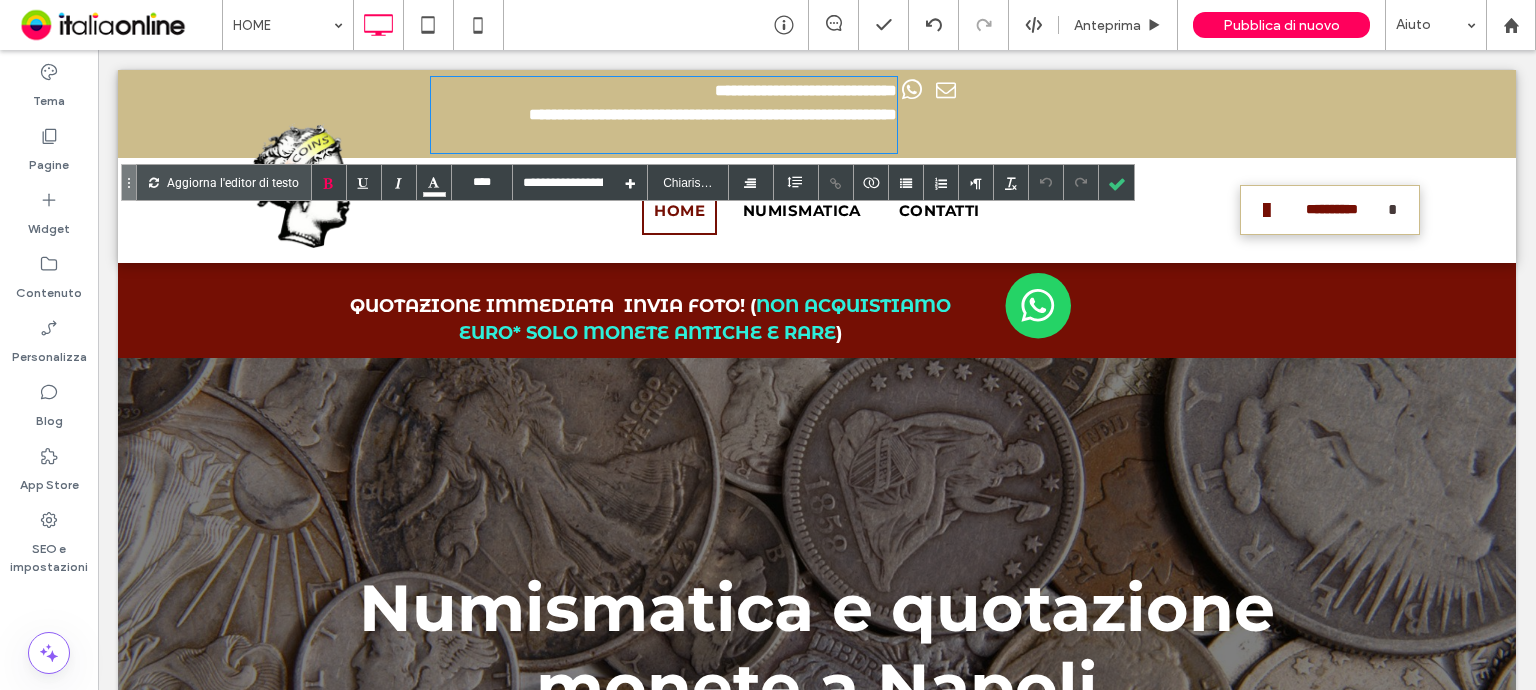 click on "**********" at bounding box center (664, 127) 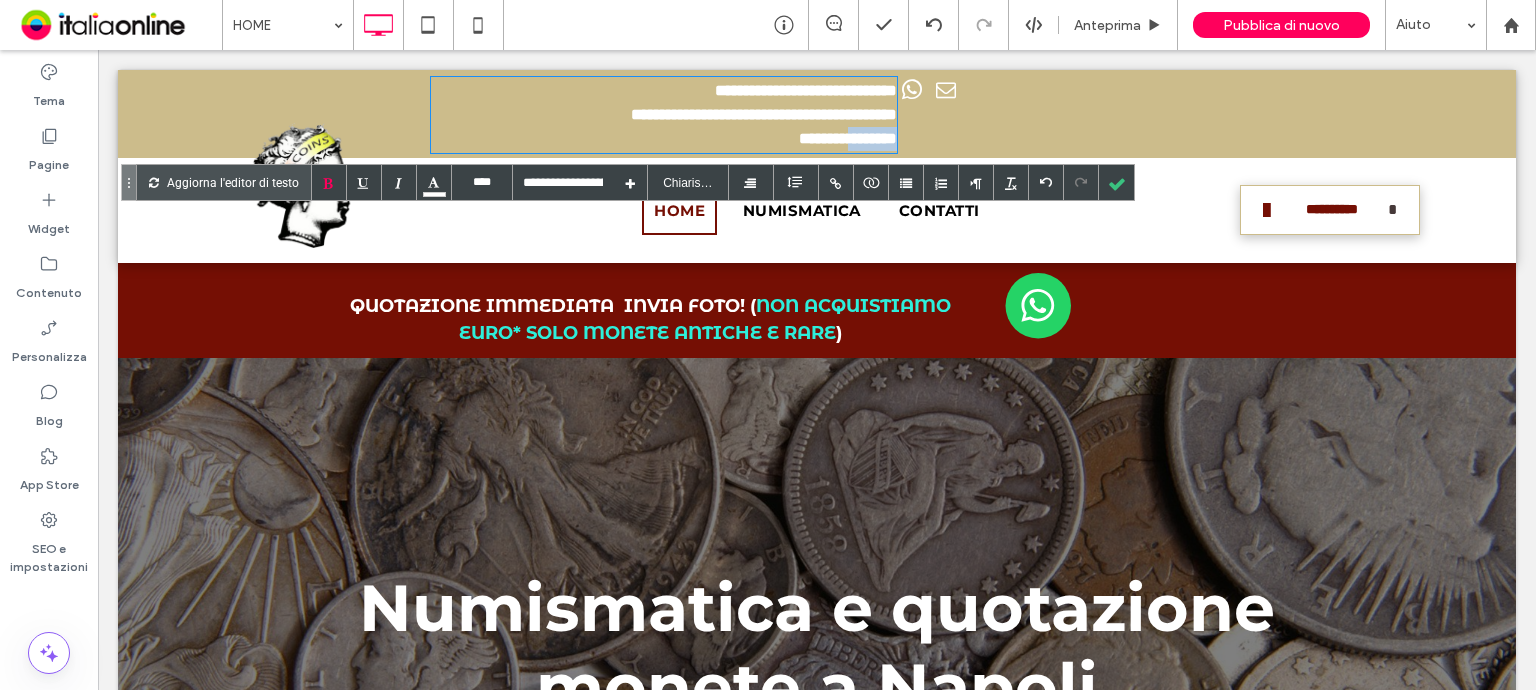 drag, startPoint x: 791, startPoint y: 137, endPoint x: 887, endPoint y: 137, distance: 96 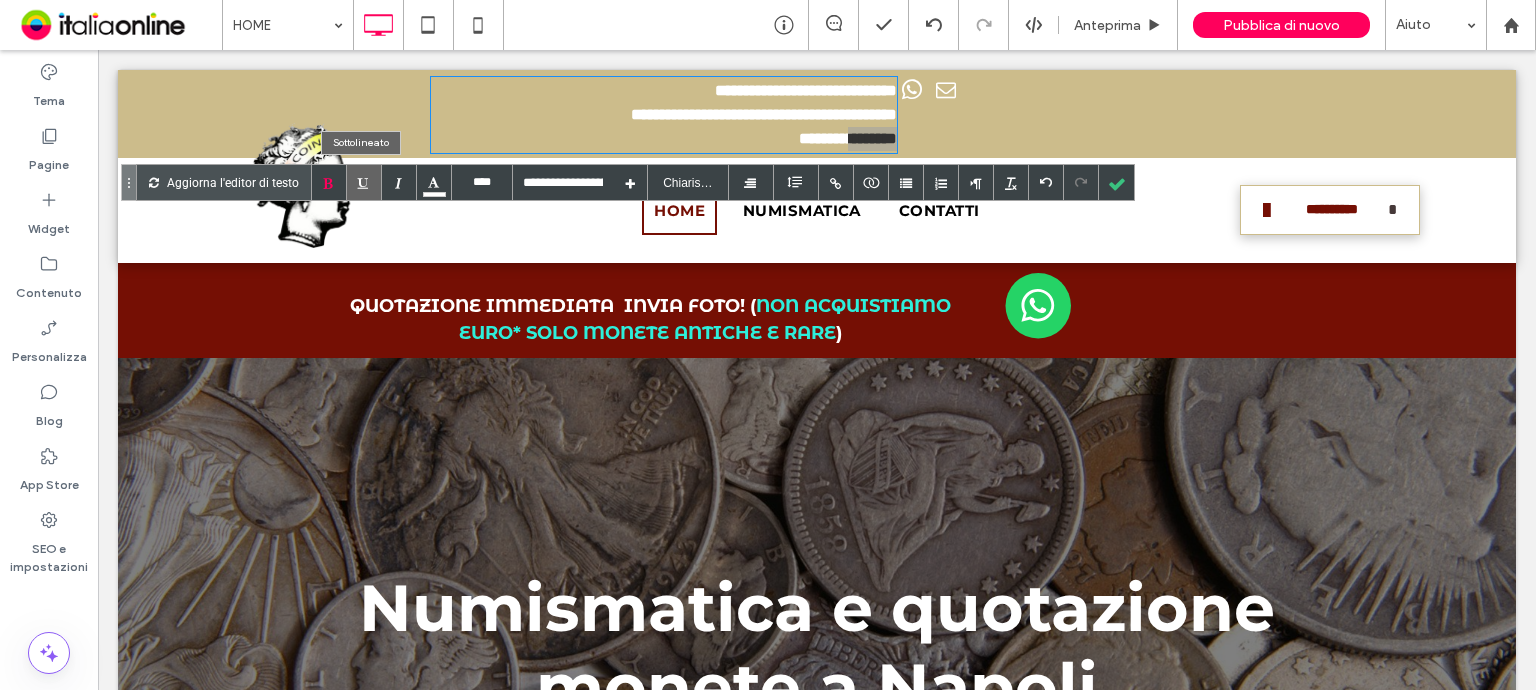 click at bounding box center [364, 182] 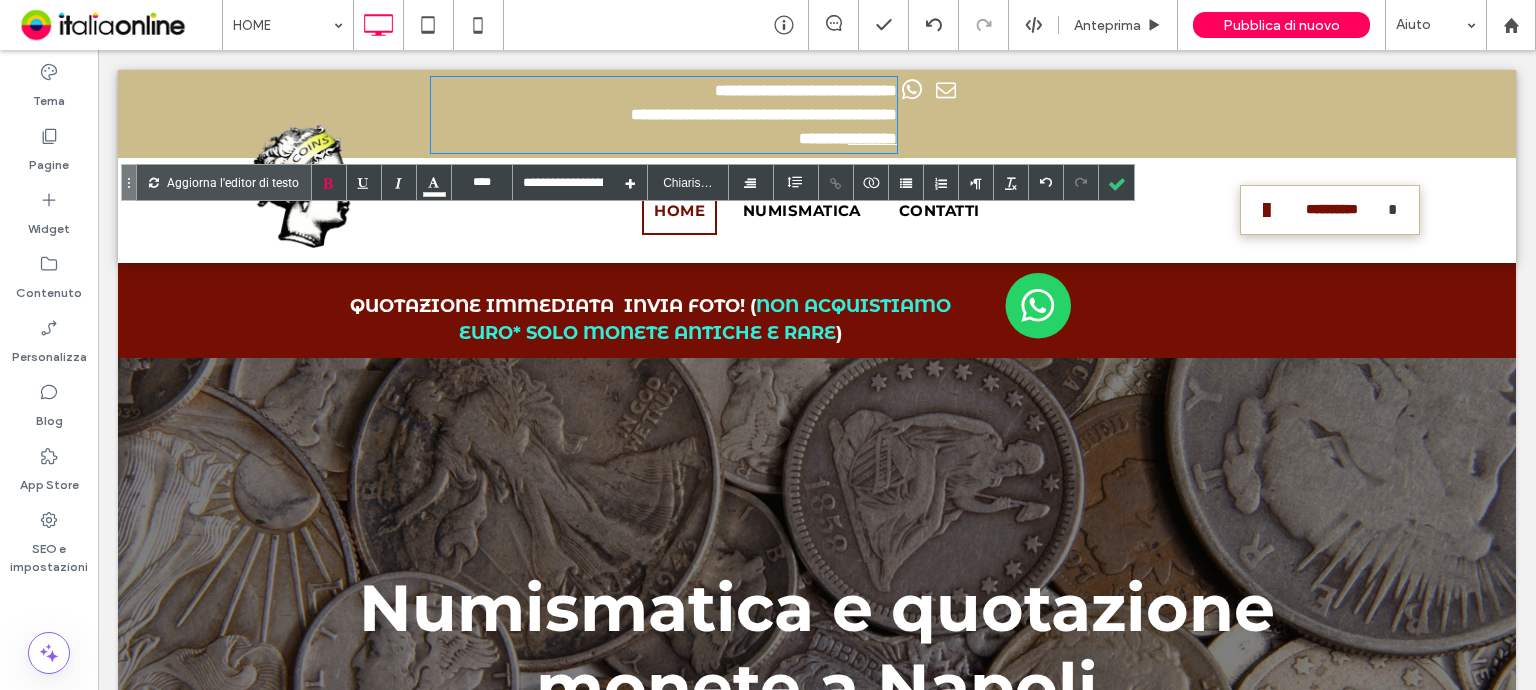 click on "******* ********" at bounding box center [664, 139] 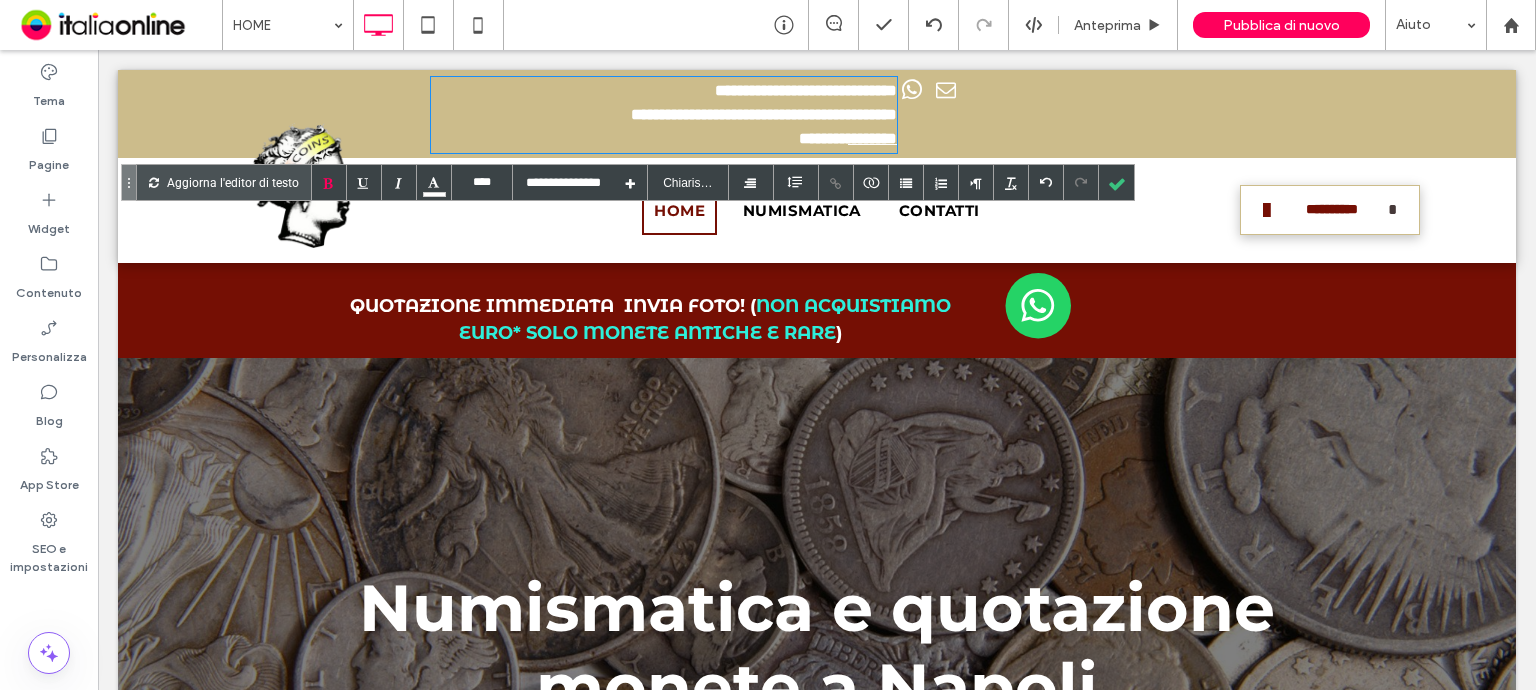 click on "Click To Paste" at bounding box center (1097, 114) 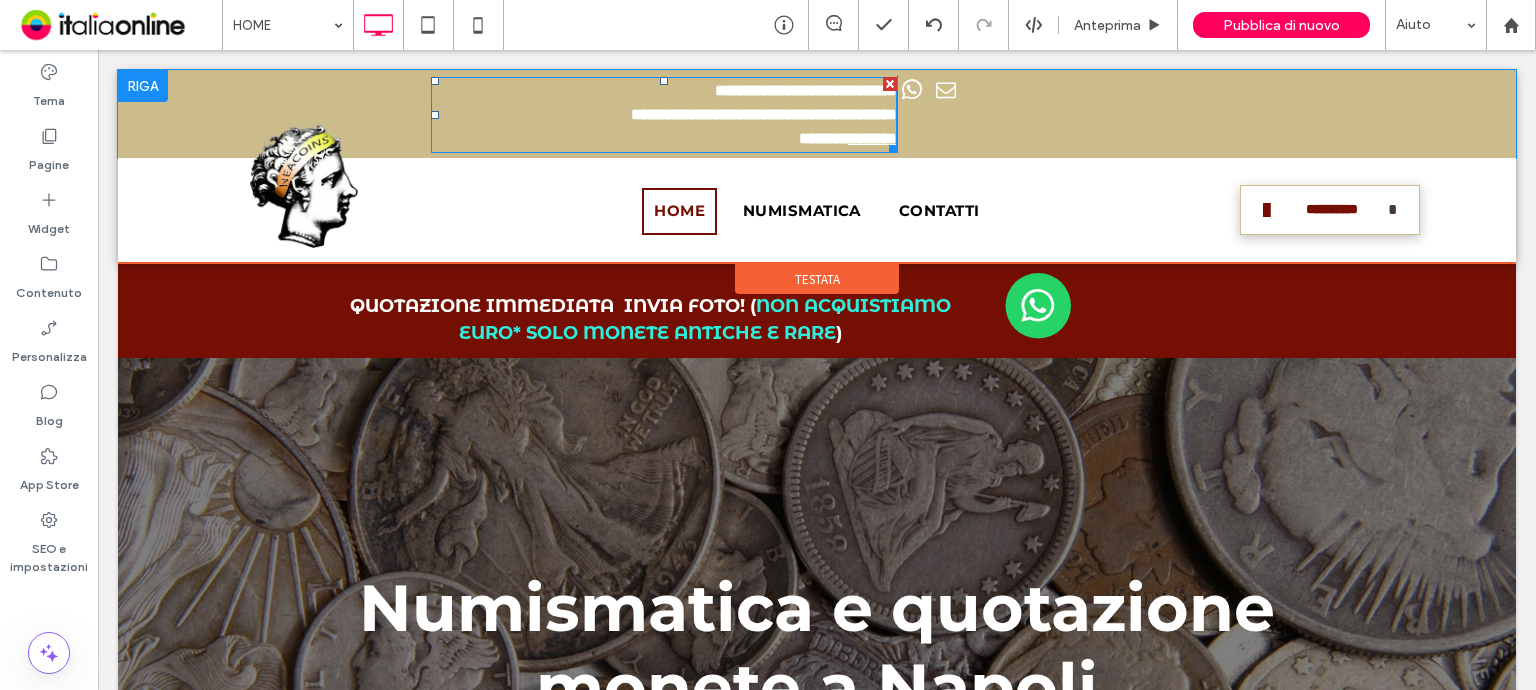 click on "**********" at bounding box center [664, 115] 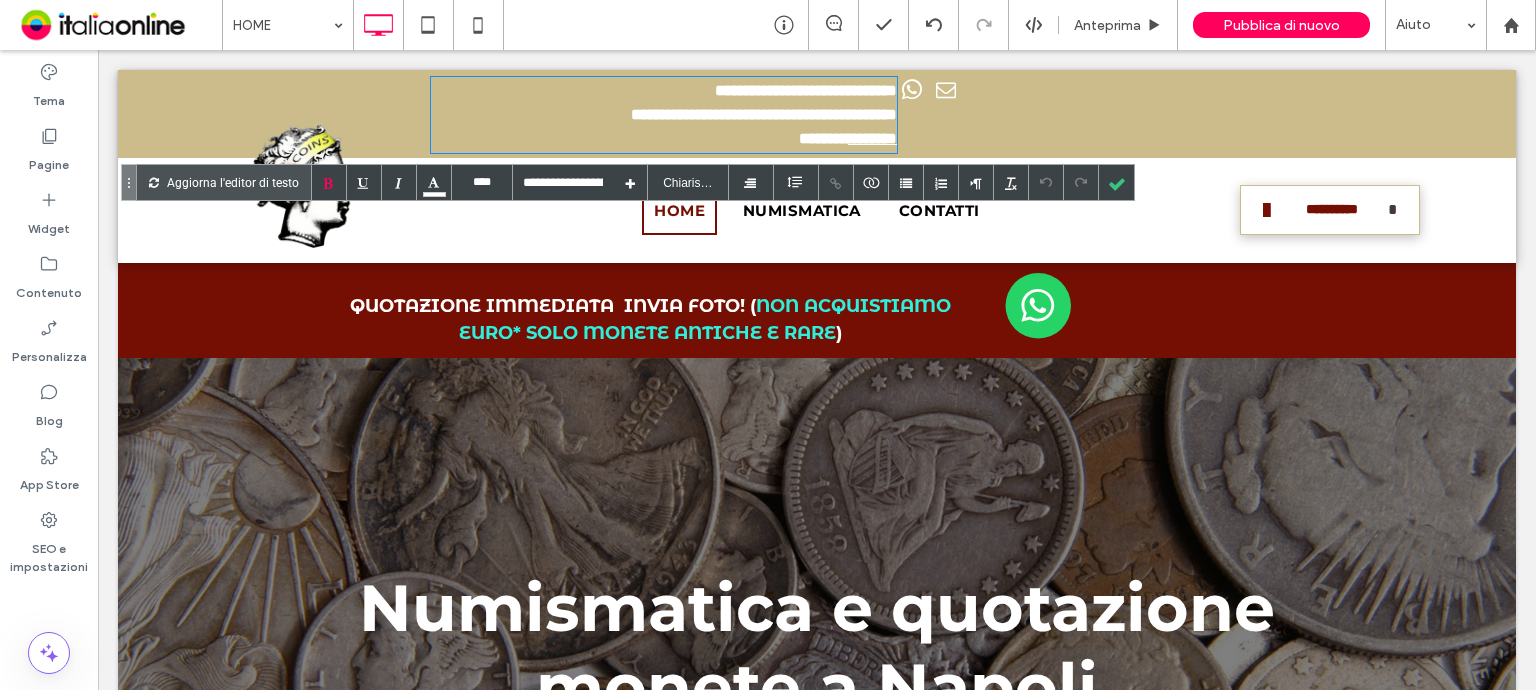 click on "**********" at bounding box center [664, 115] 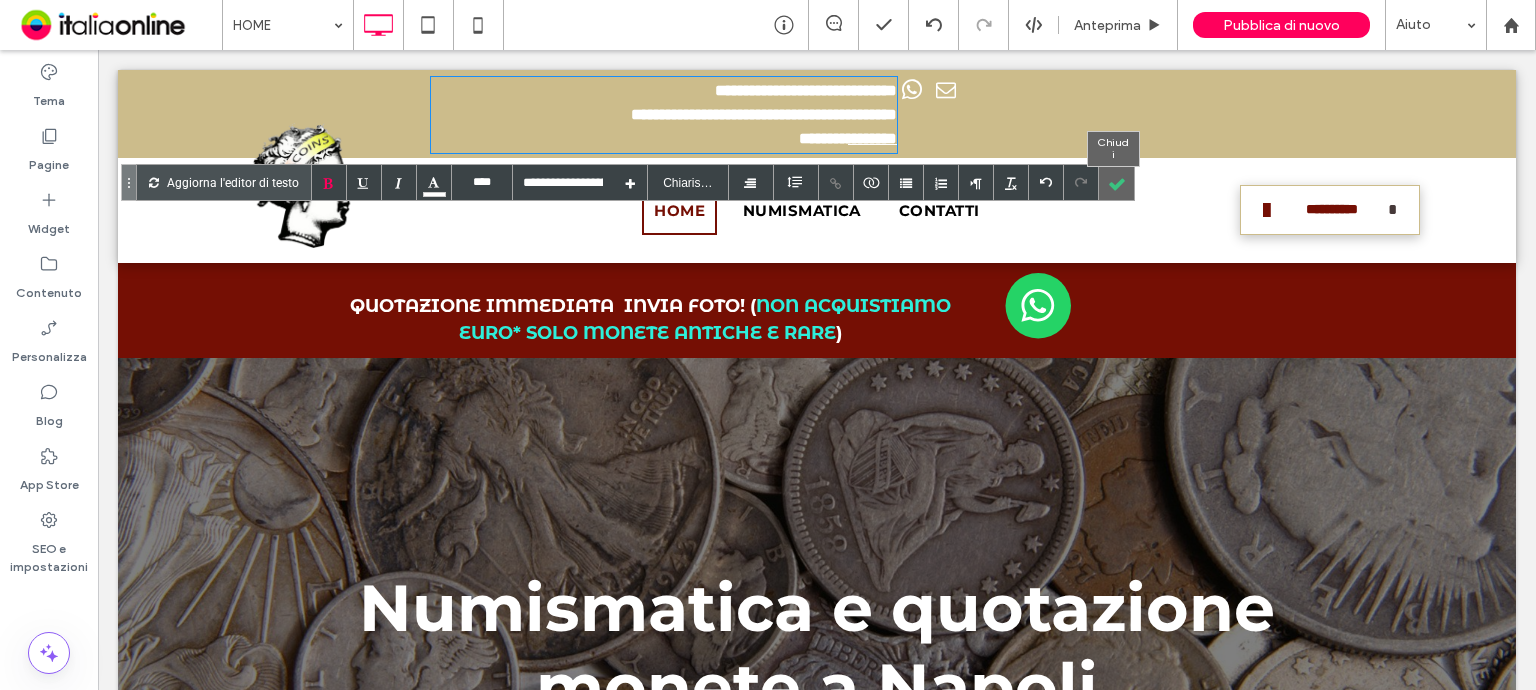 click at bounding box center (1116, 182) 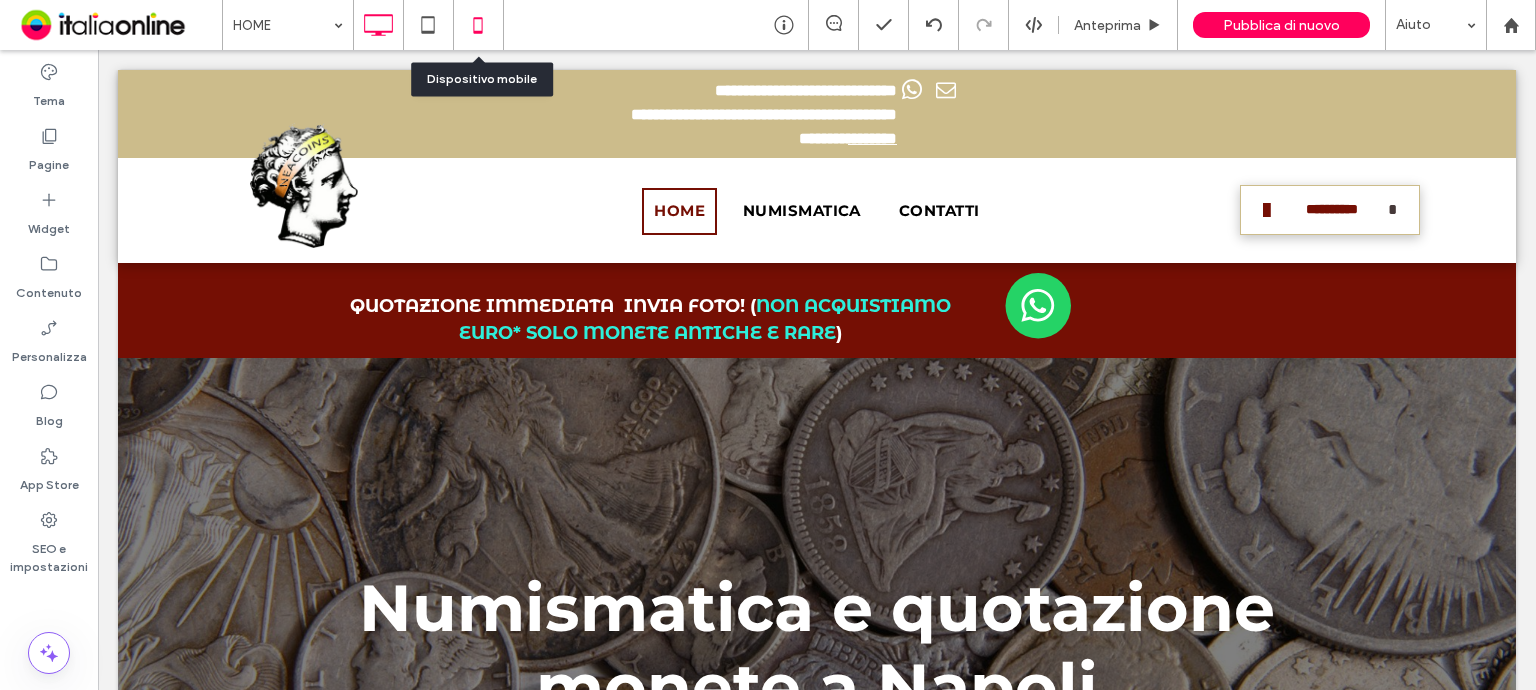 click 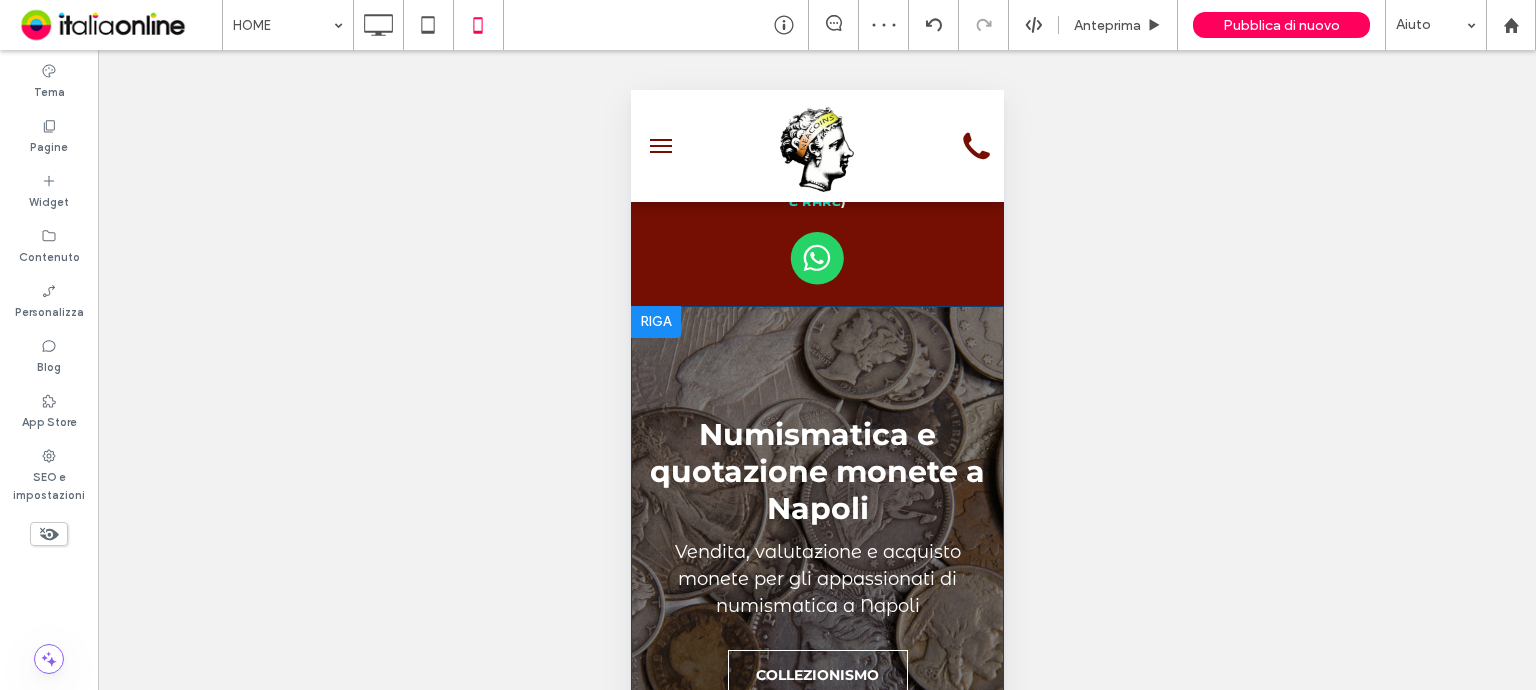 scroll, scrollTop: 0, scrollLeft: 0, axis: both 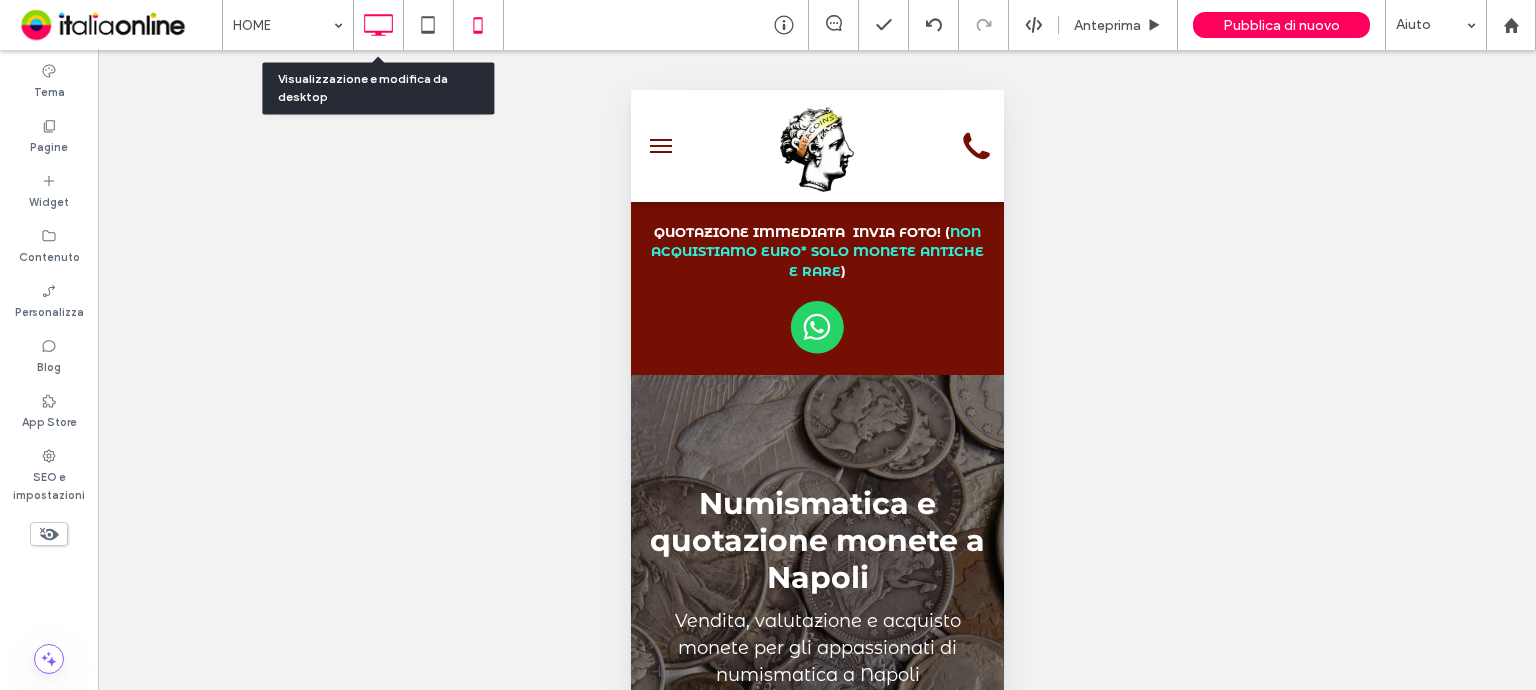 click 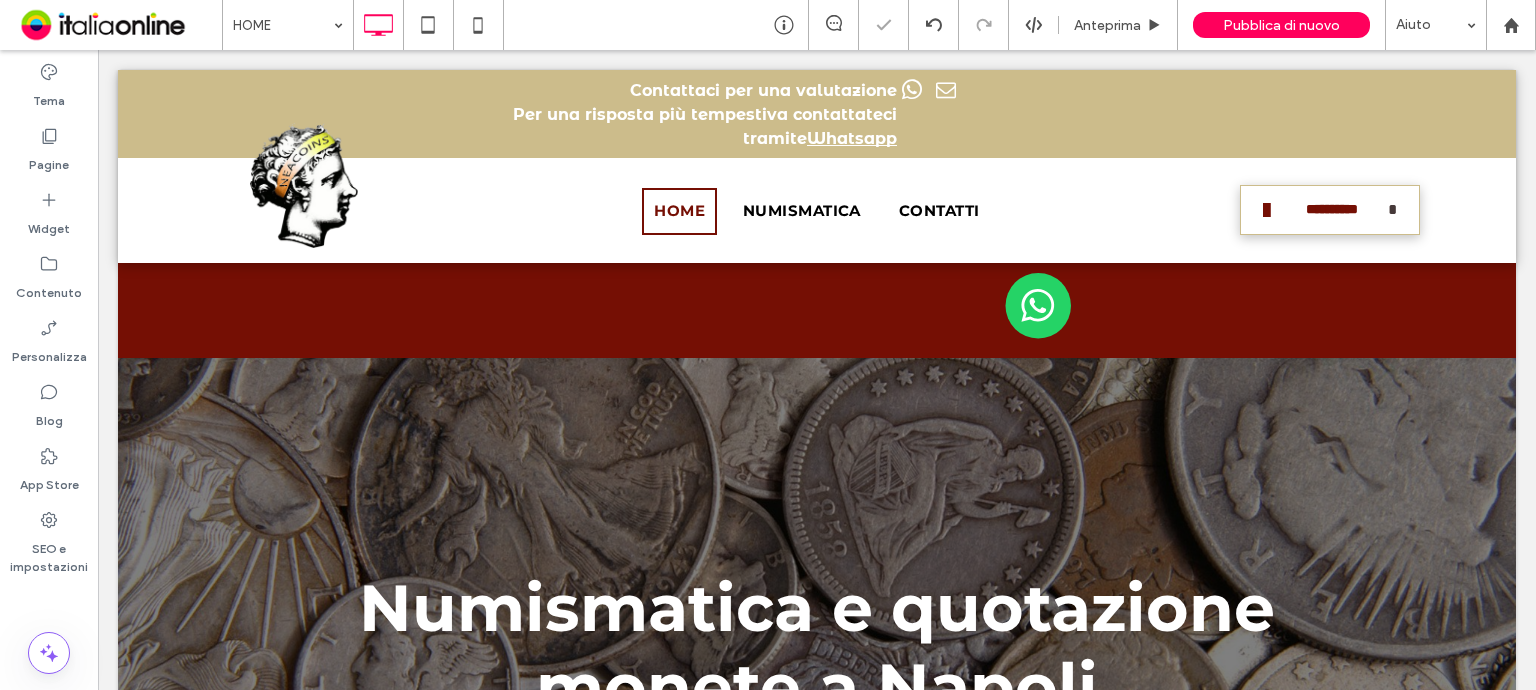 scroll, scrollTop: 0, scrollLeft: 0, axis: both 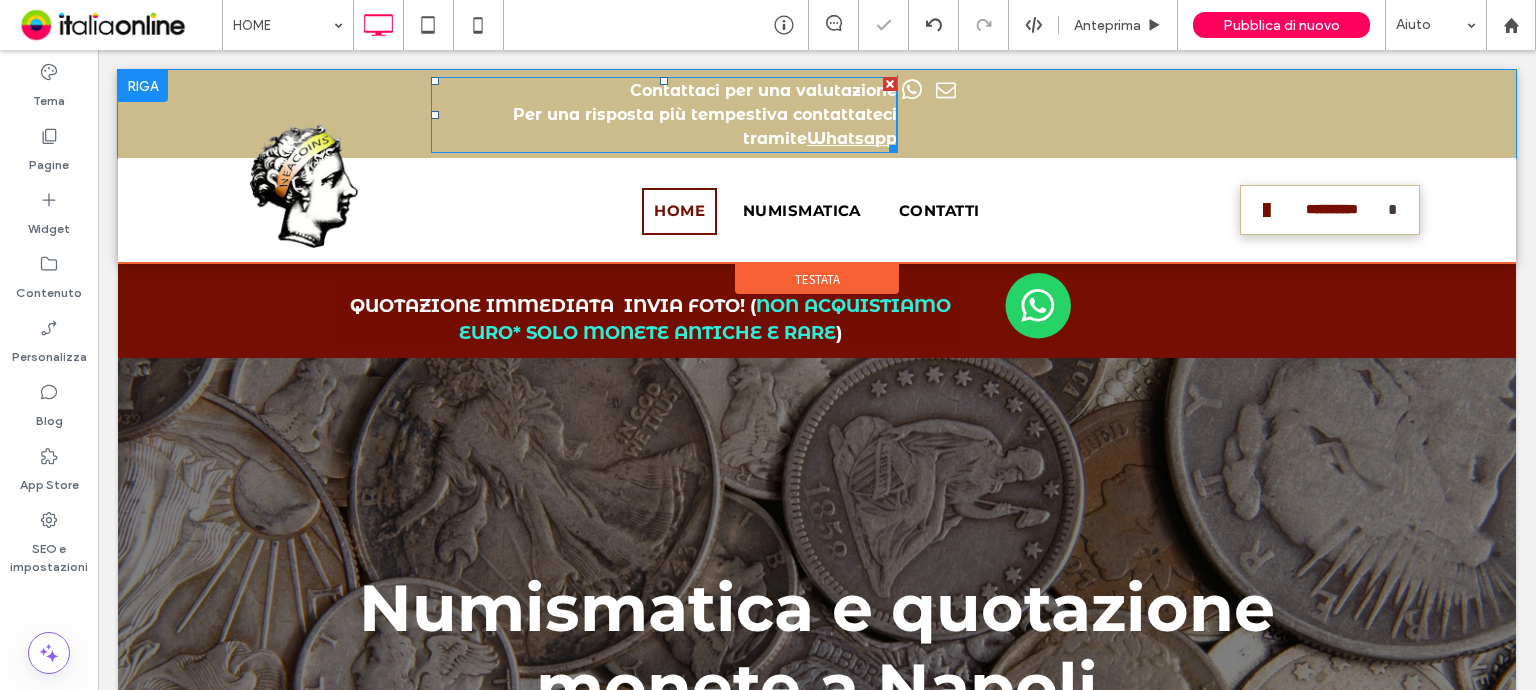 click on "Per una risposta più tempestiva contattateci" at bounding box center (664, 115) 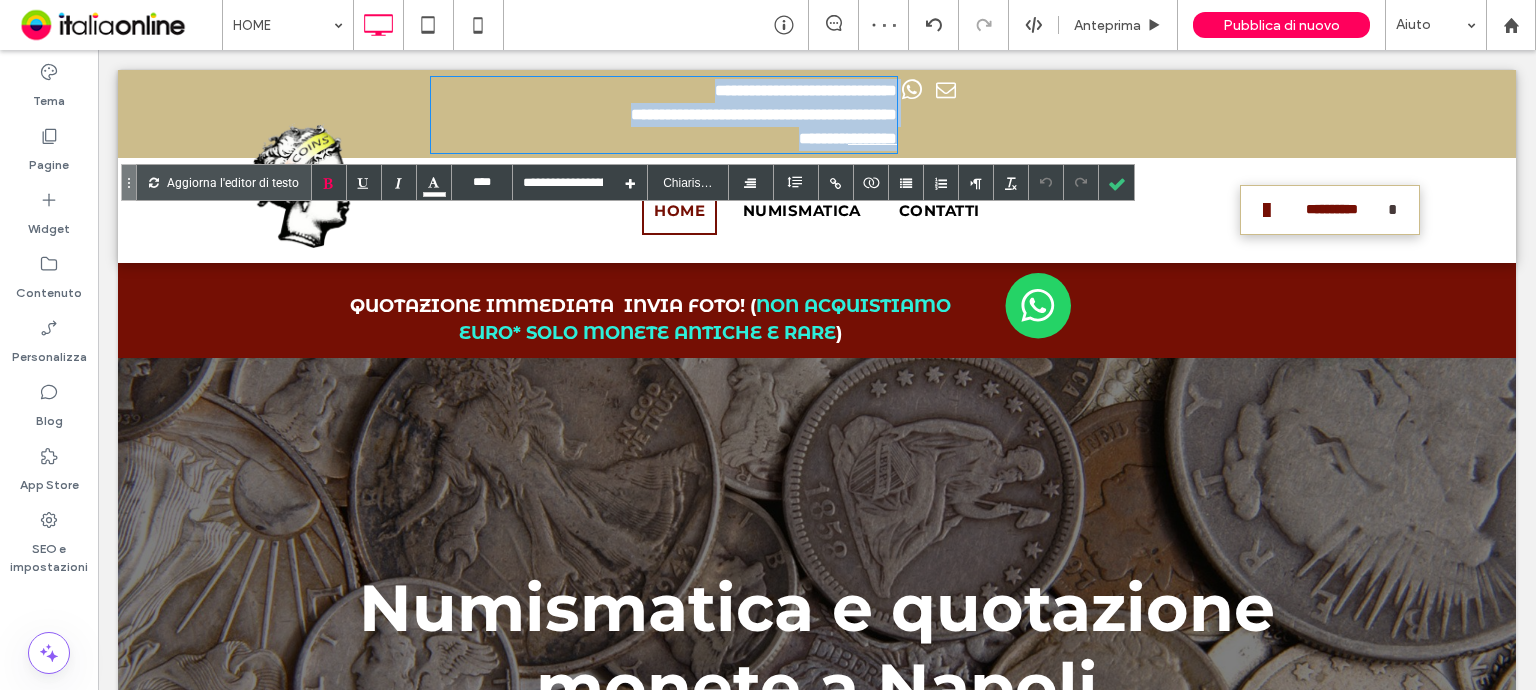 drag, startPoint x: 614, startPoint y: 87, endPoint x: 884, endPoint y: 140, distance: 275.15268 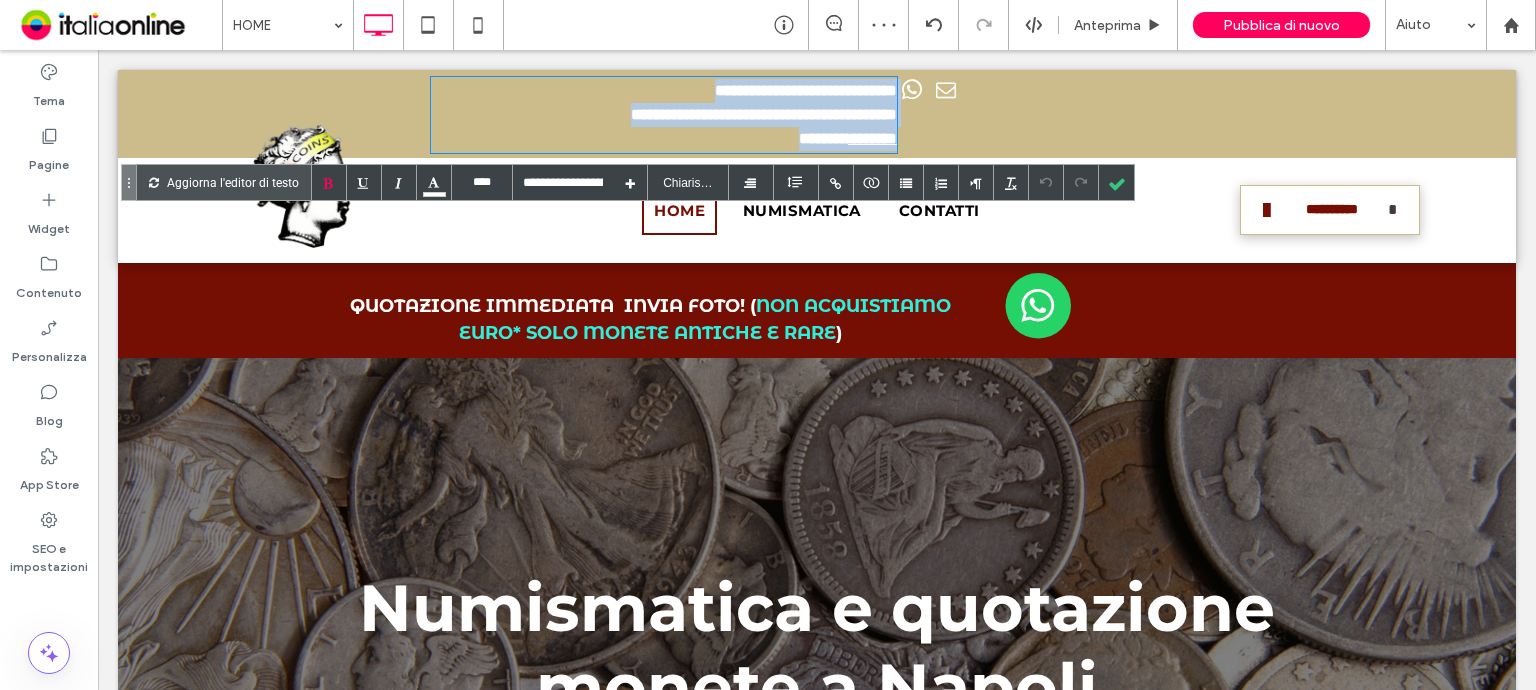 click on "**********" at bounding box center [664, 115] 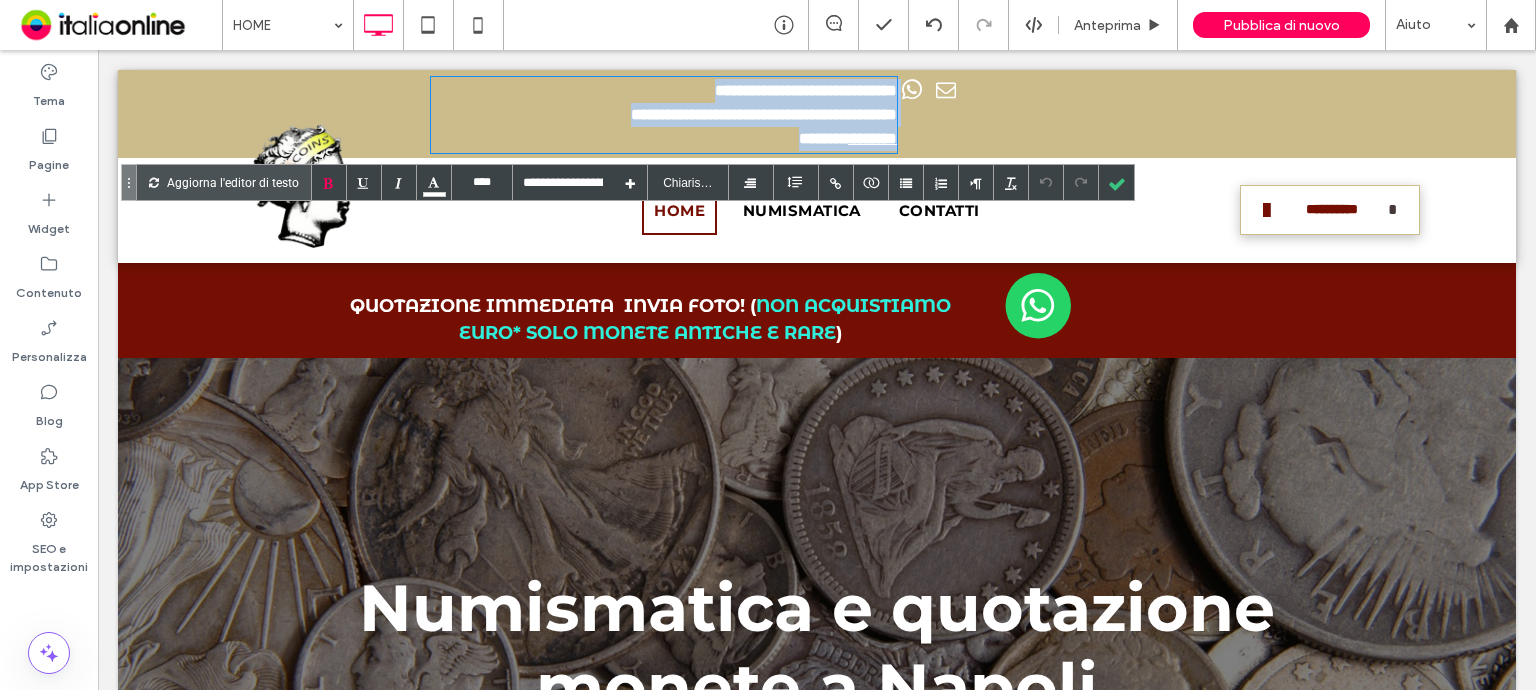 copy on "**********" 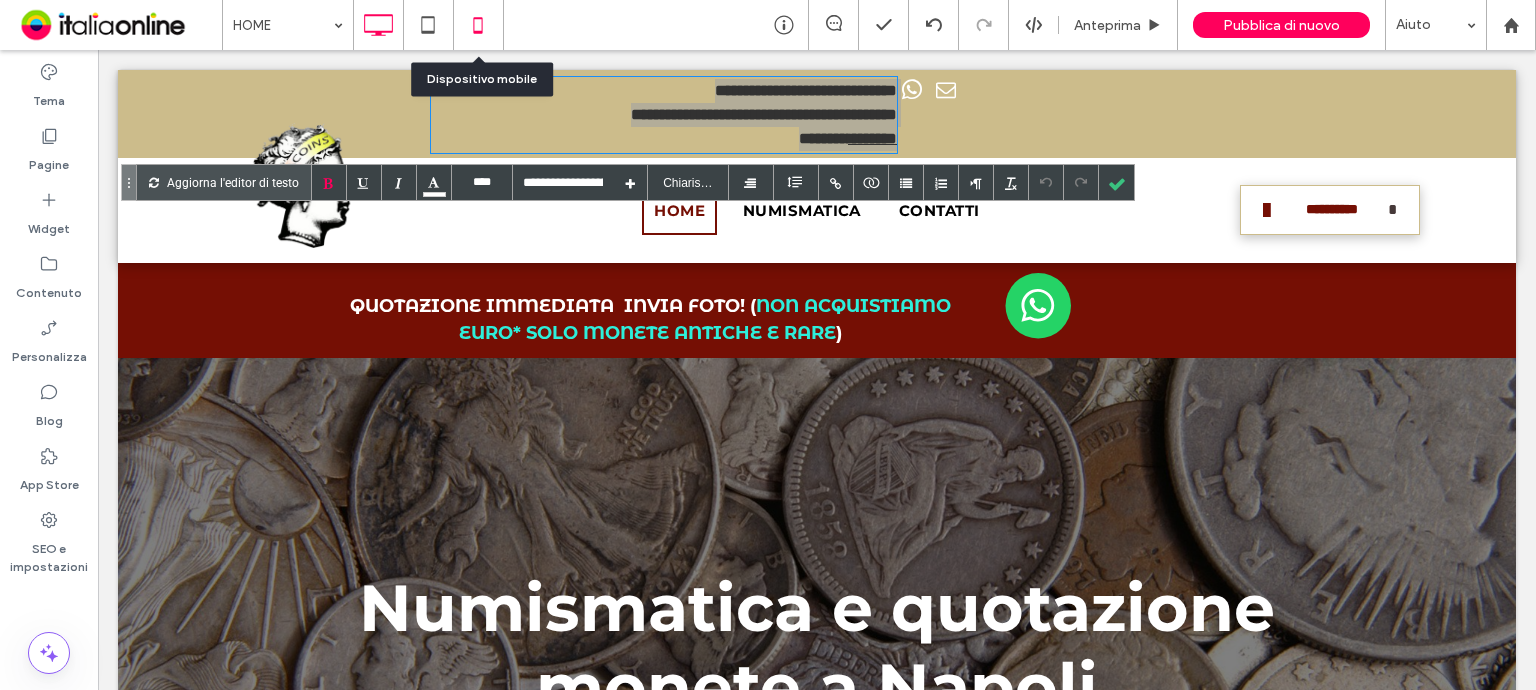 click 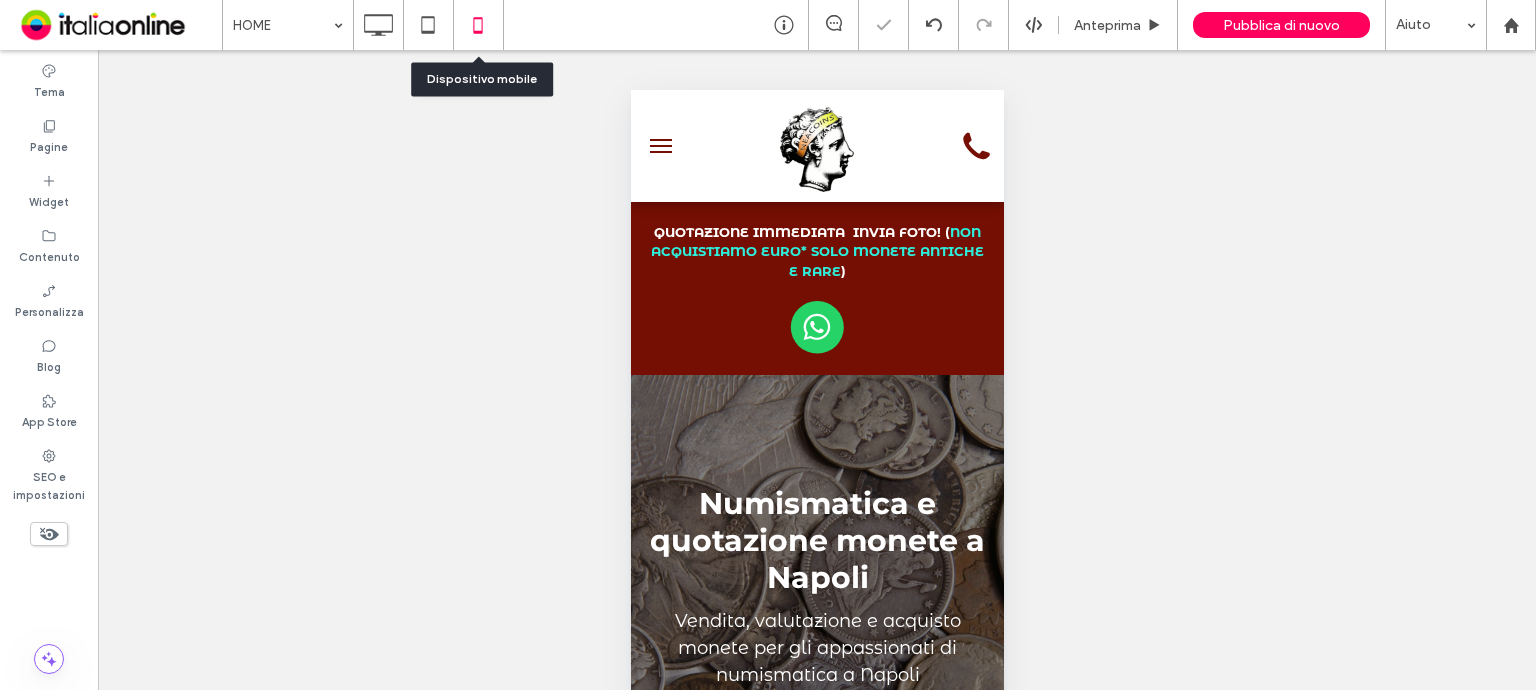 scroll, scrollTop: 0, scrollLeft: 0, axis: both 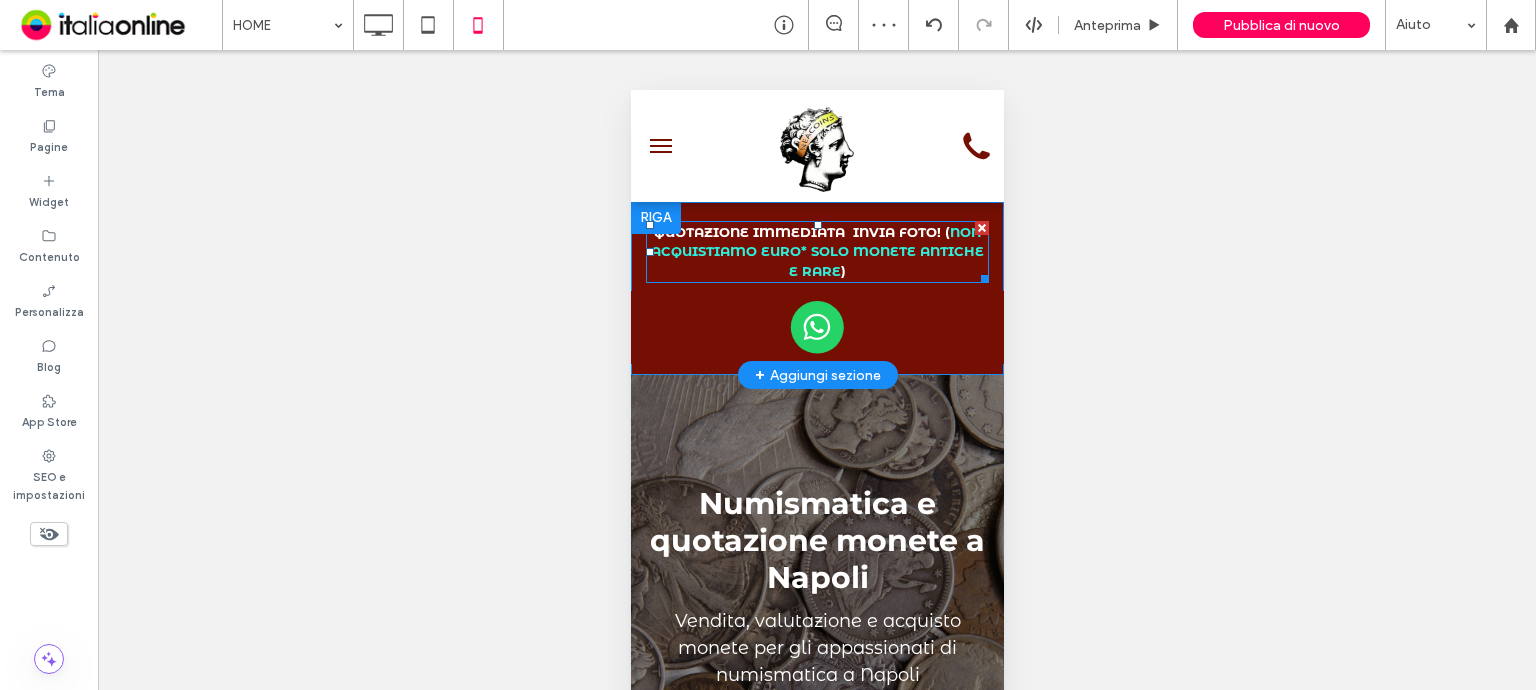 click on "QUOTAZIONE IMMEDIATA  INVIA FOTO! ( NON ACQUISTIAMO EURO* SOLO MONETE ANTICHE E RARE )" at bounding box center [816, 252] 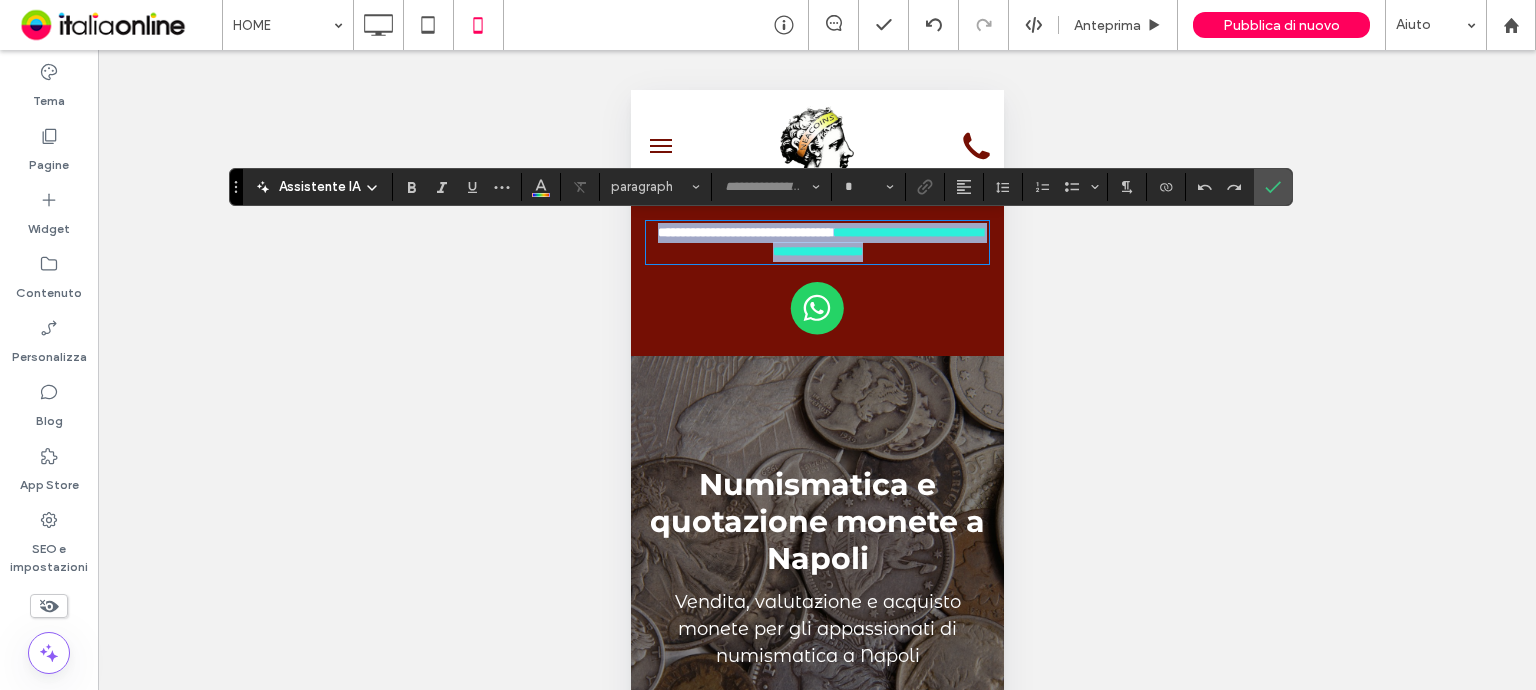 type on "**********" 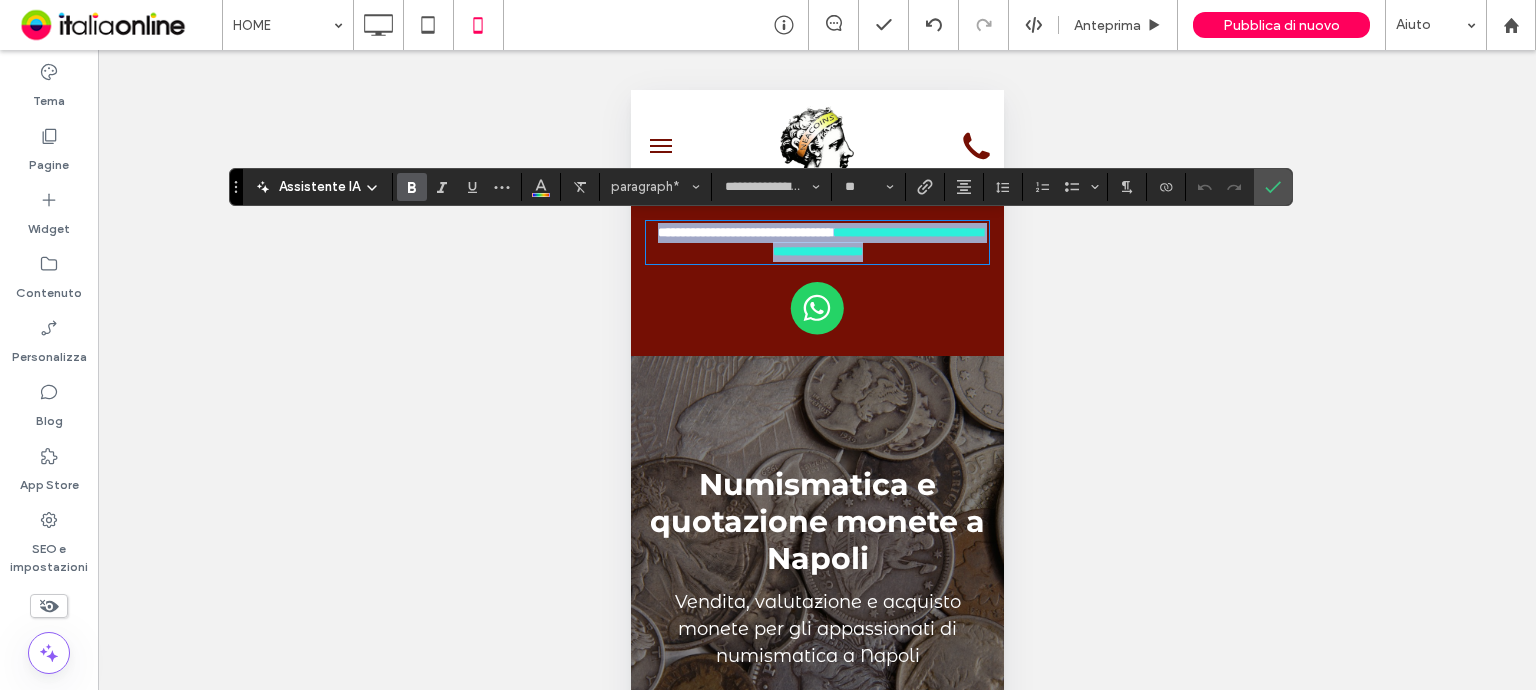 click on "**********" at bounding box center (816, 242) 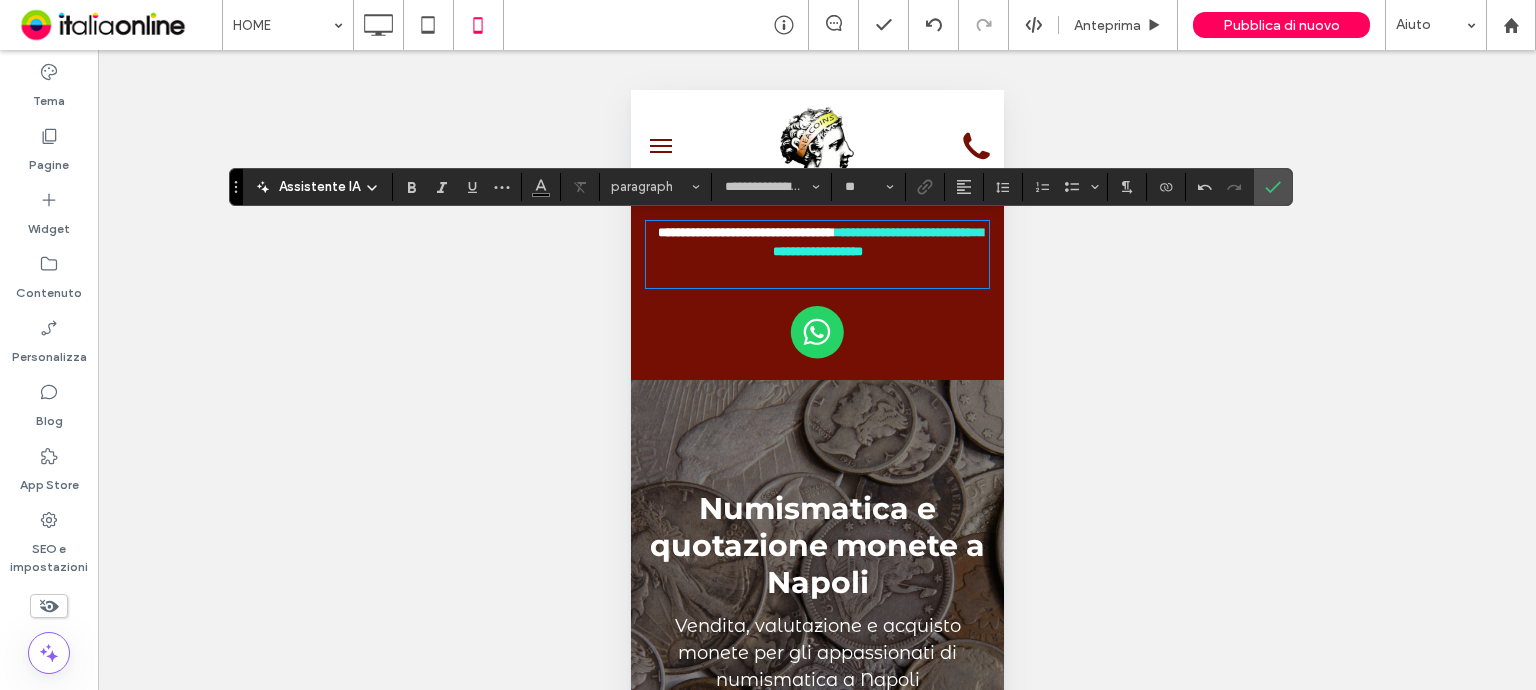 scroll, scrollTop: 0, scrollLeft: 0, axis: both 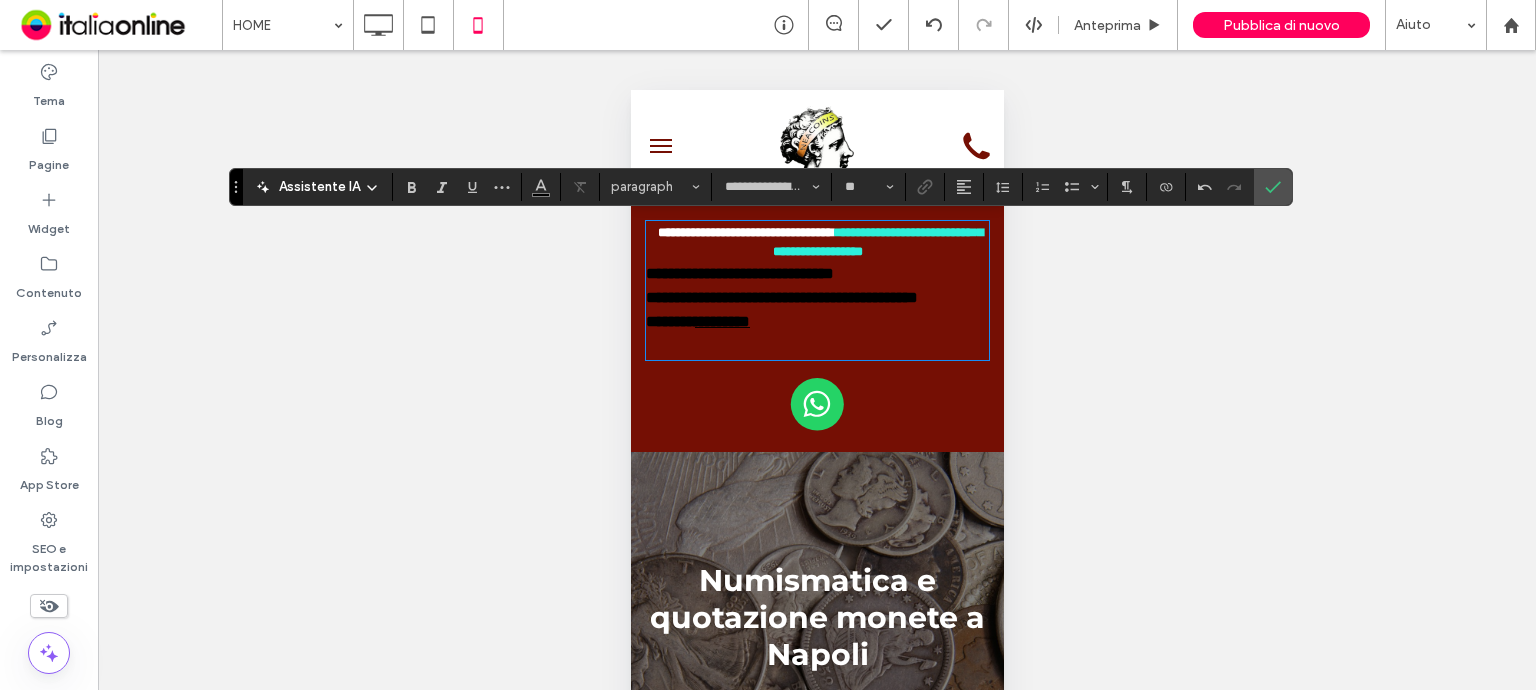 click on "**********" at bounding box center (877, 242) 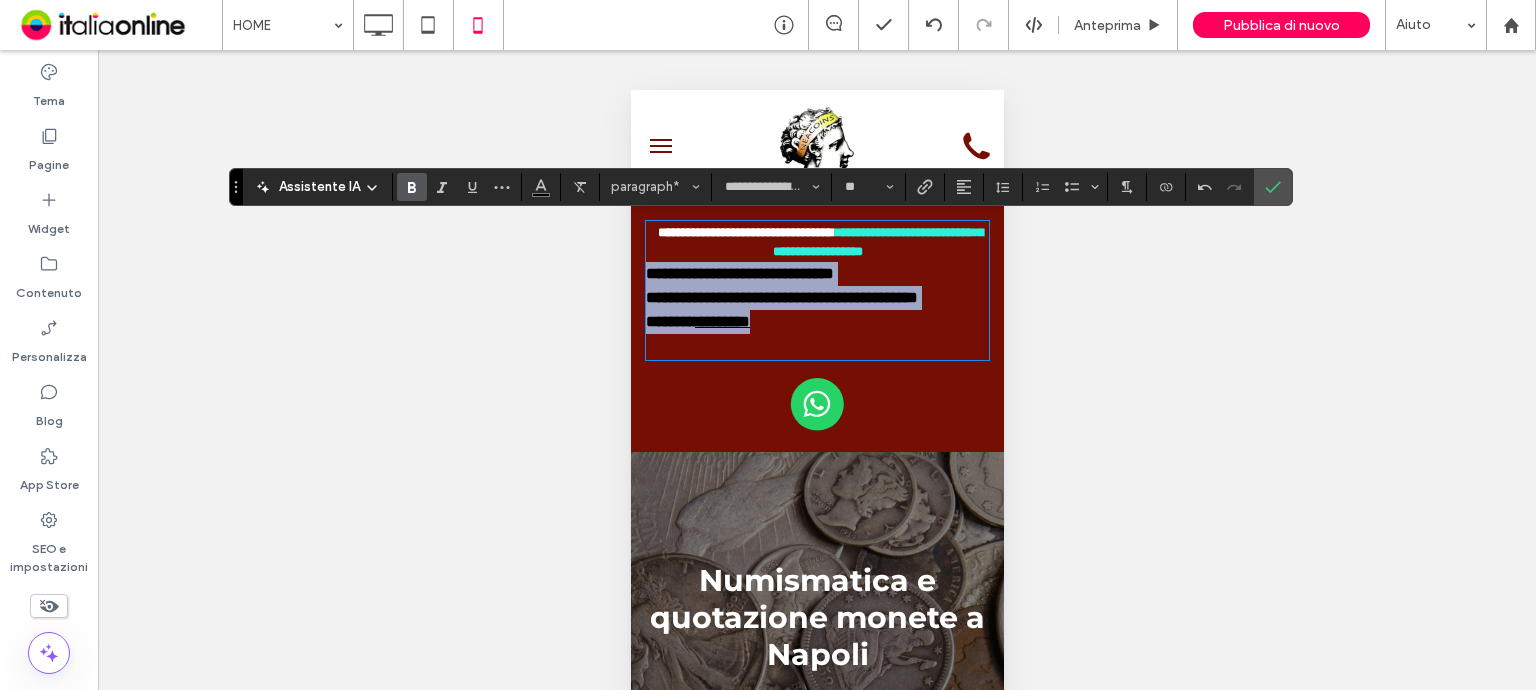 drag, startPoint x: 646, startPoint y: 293, endPoint x: 820, endPoint y: 367, distance: 189.08199 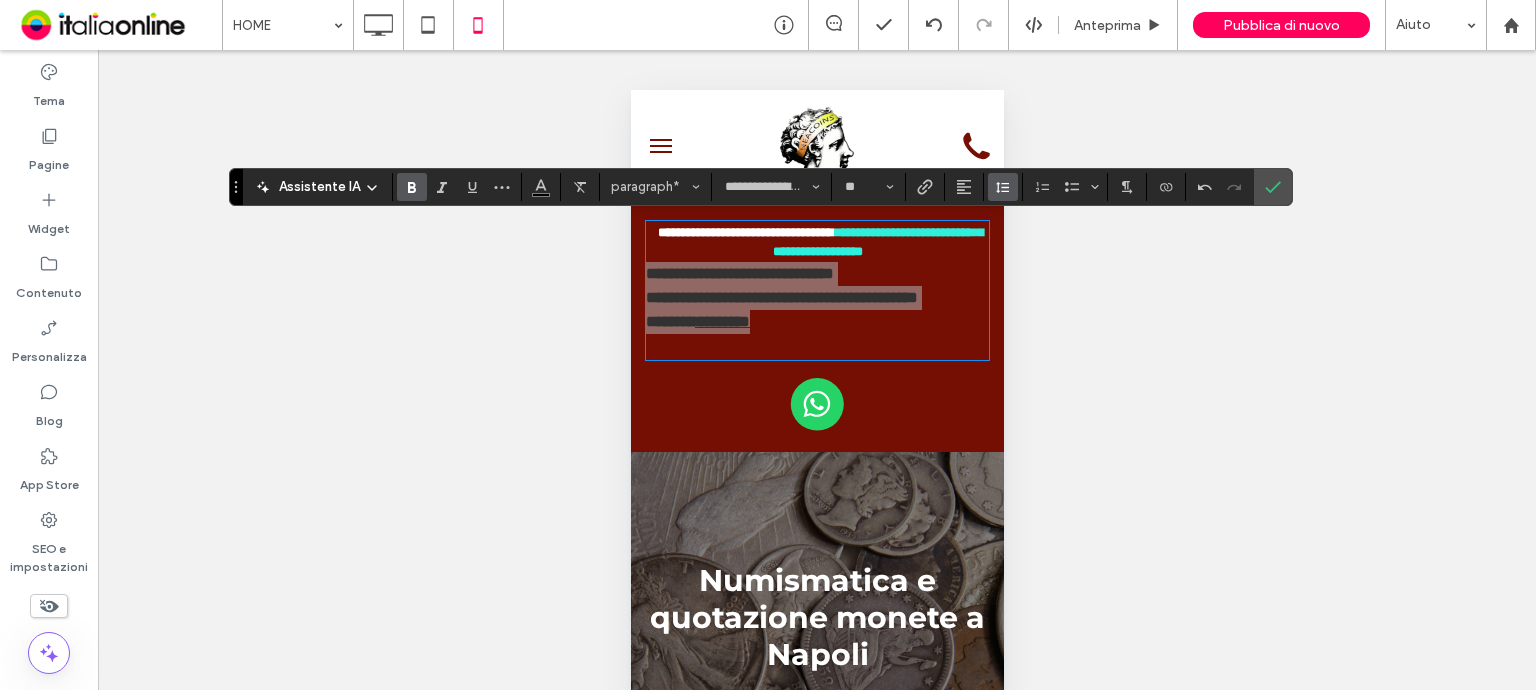 click 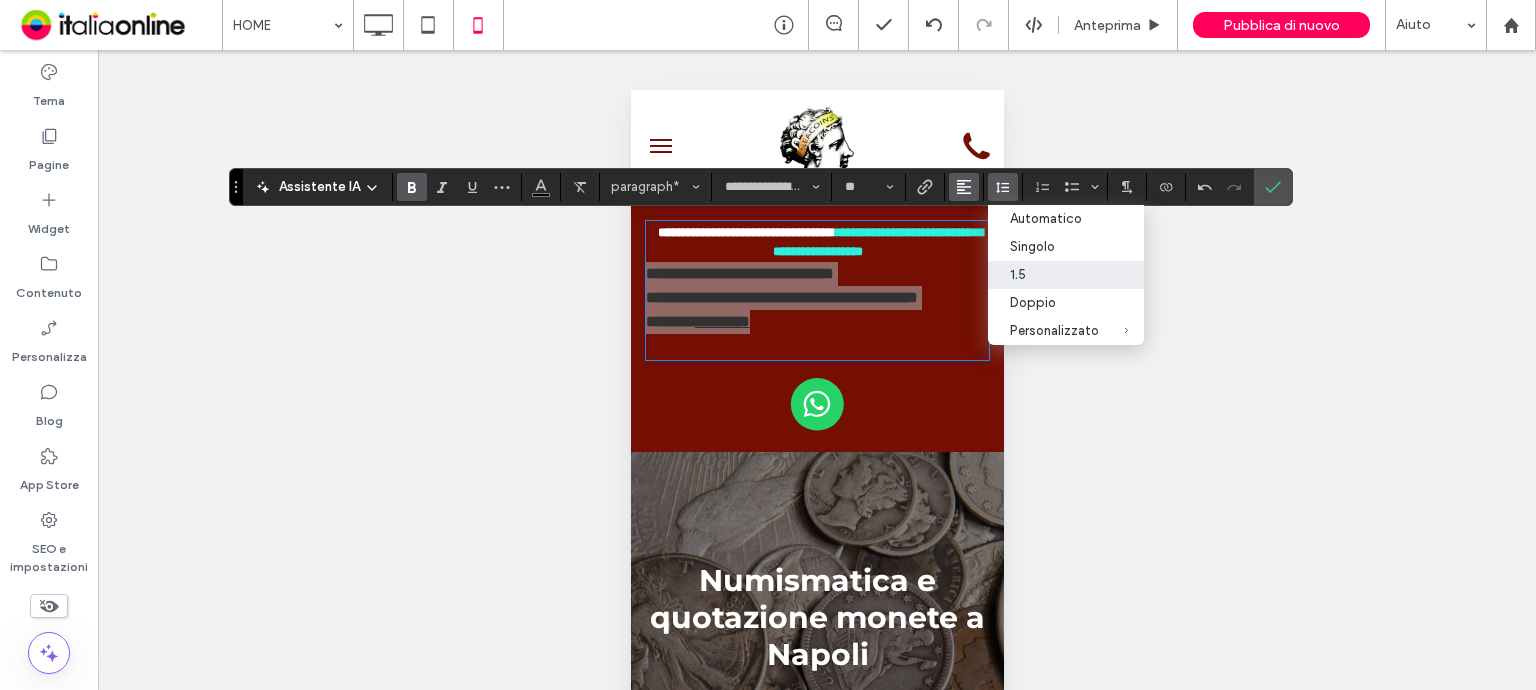 click 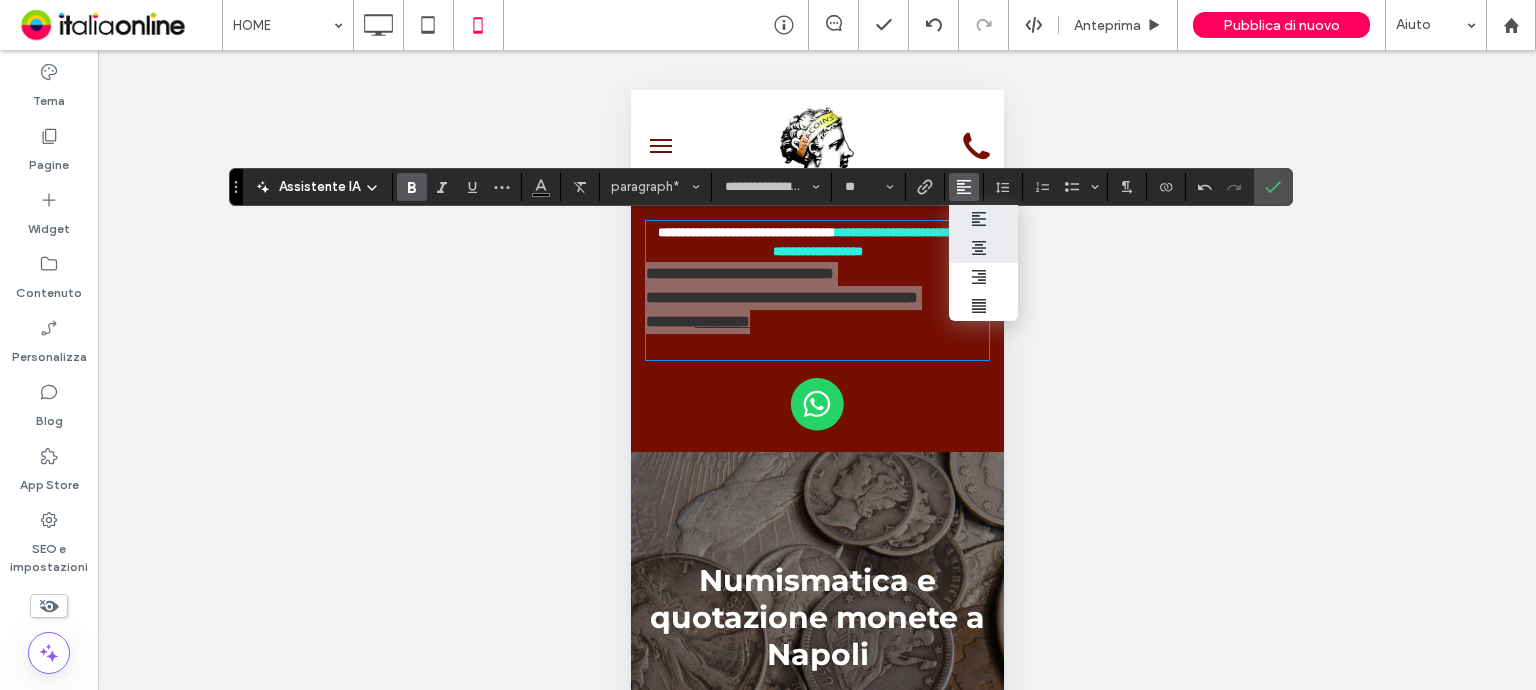 click at bounding box center [984, 248] 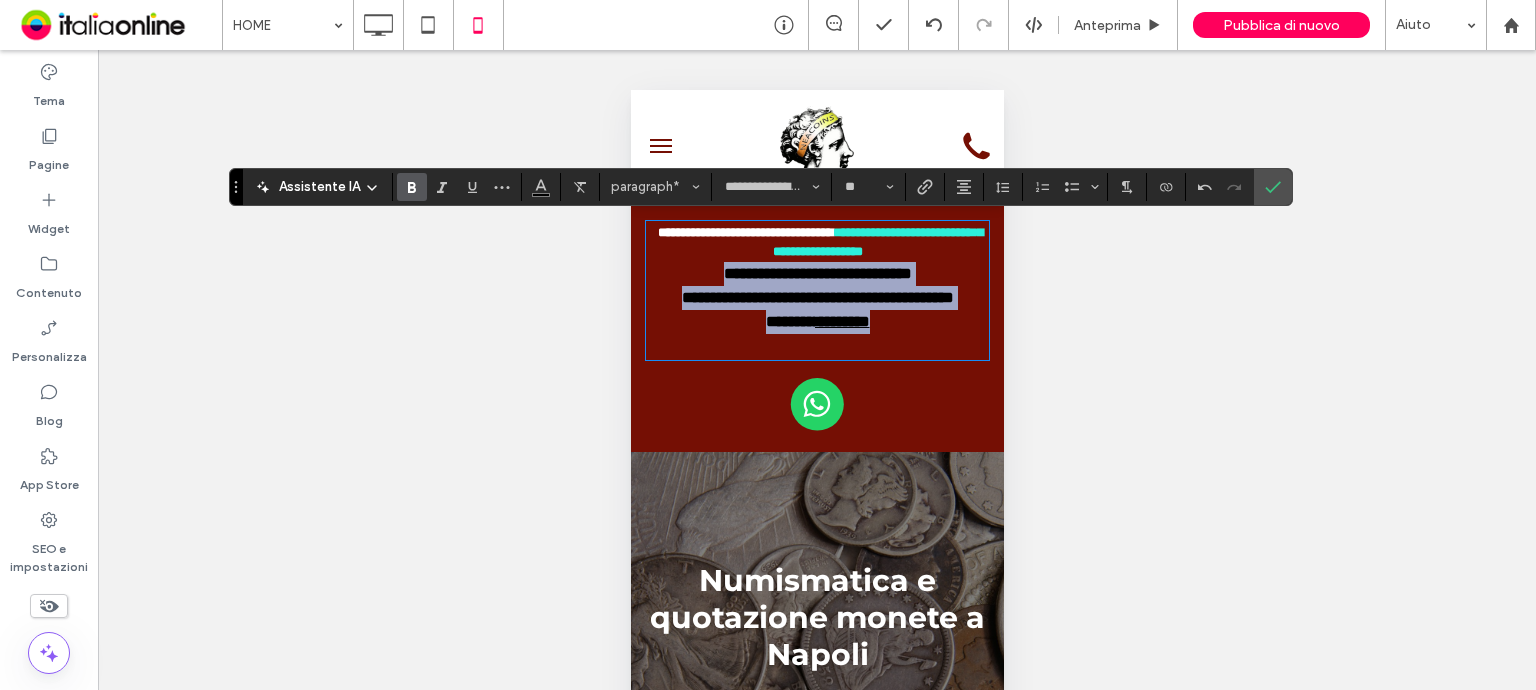 click on "**********" at bounding box center (816, 298) 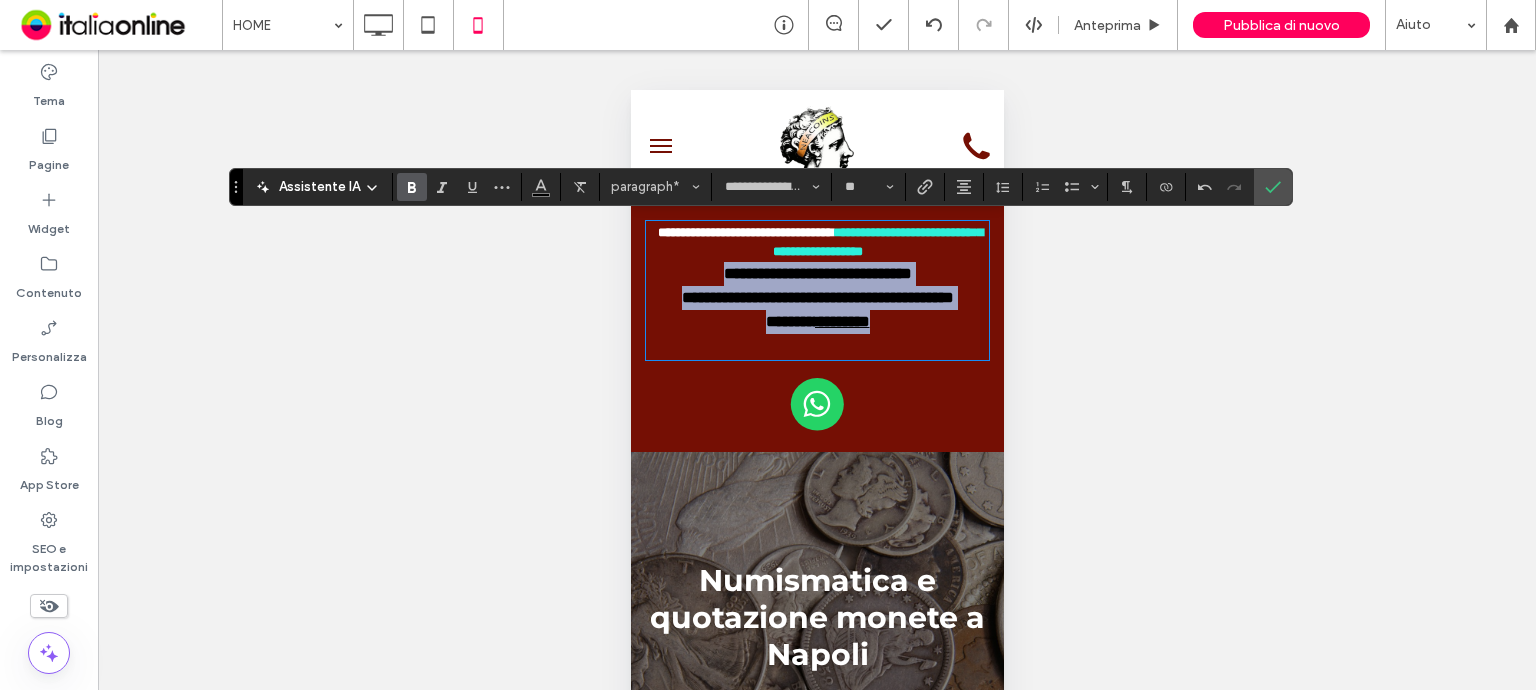drag, startPoint x: 675, startPoint y: 291, endPoint x: 895, endPoint y: 361, distance: 230.86794 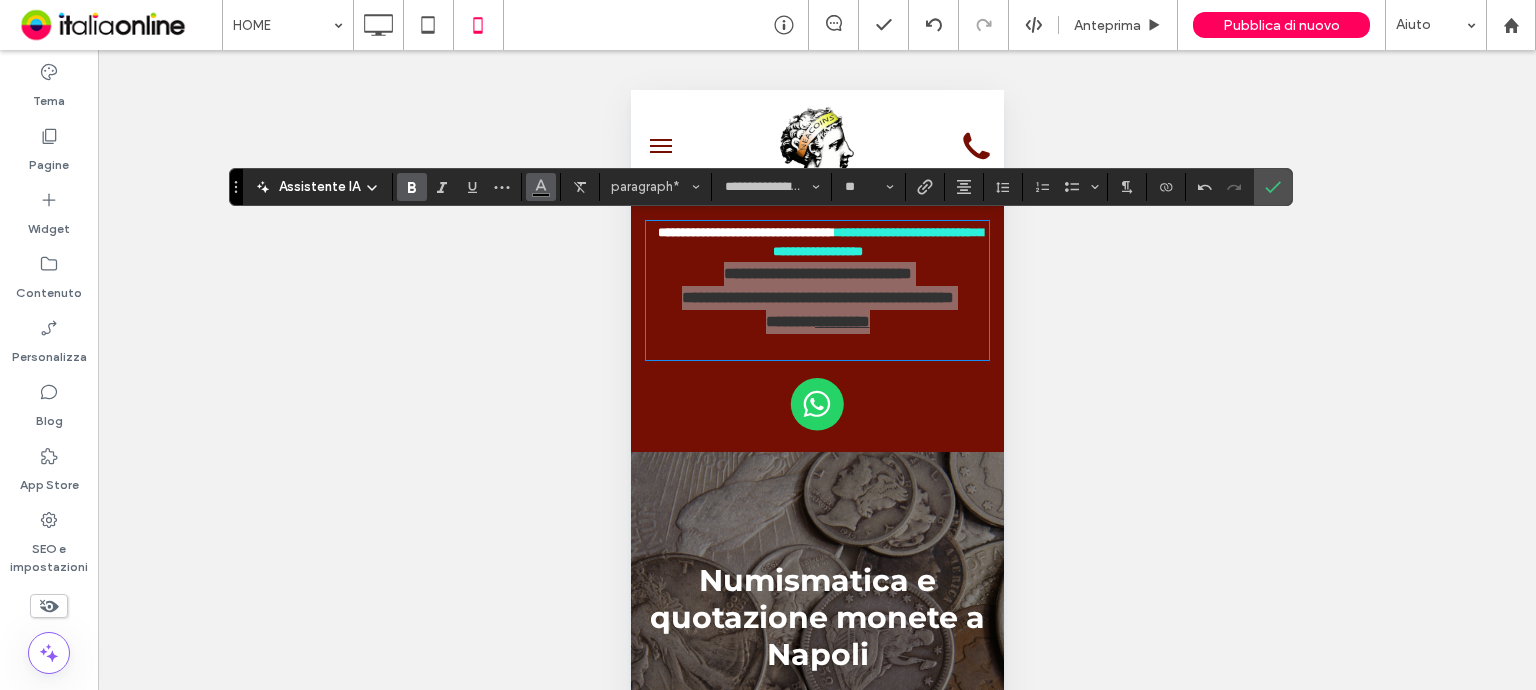 click 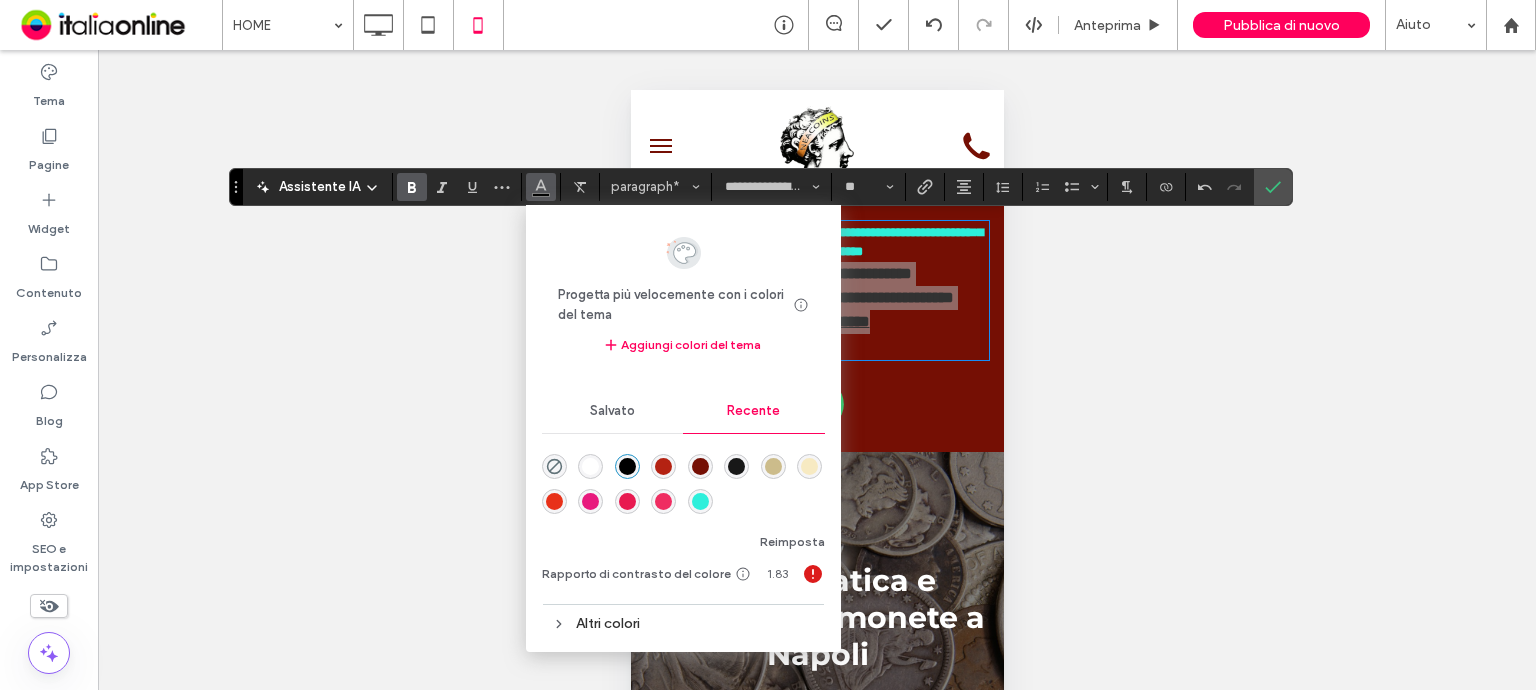 click at bounding box center (590, 466) 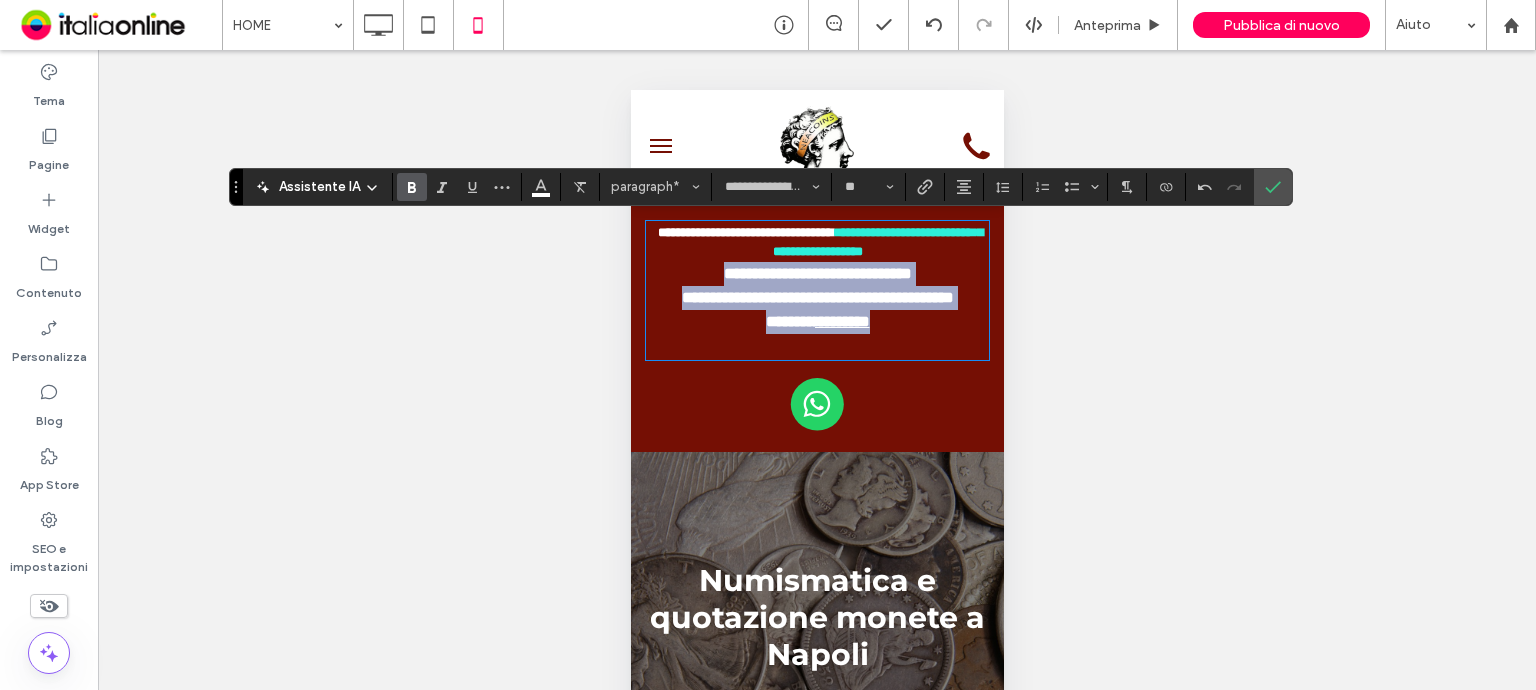 click on "******* ********" at bounding box center [816, 322] 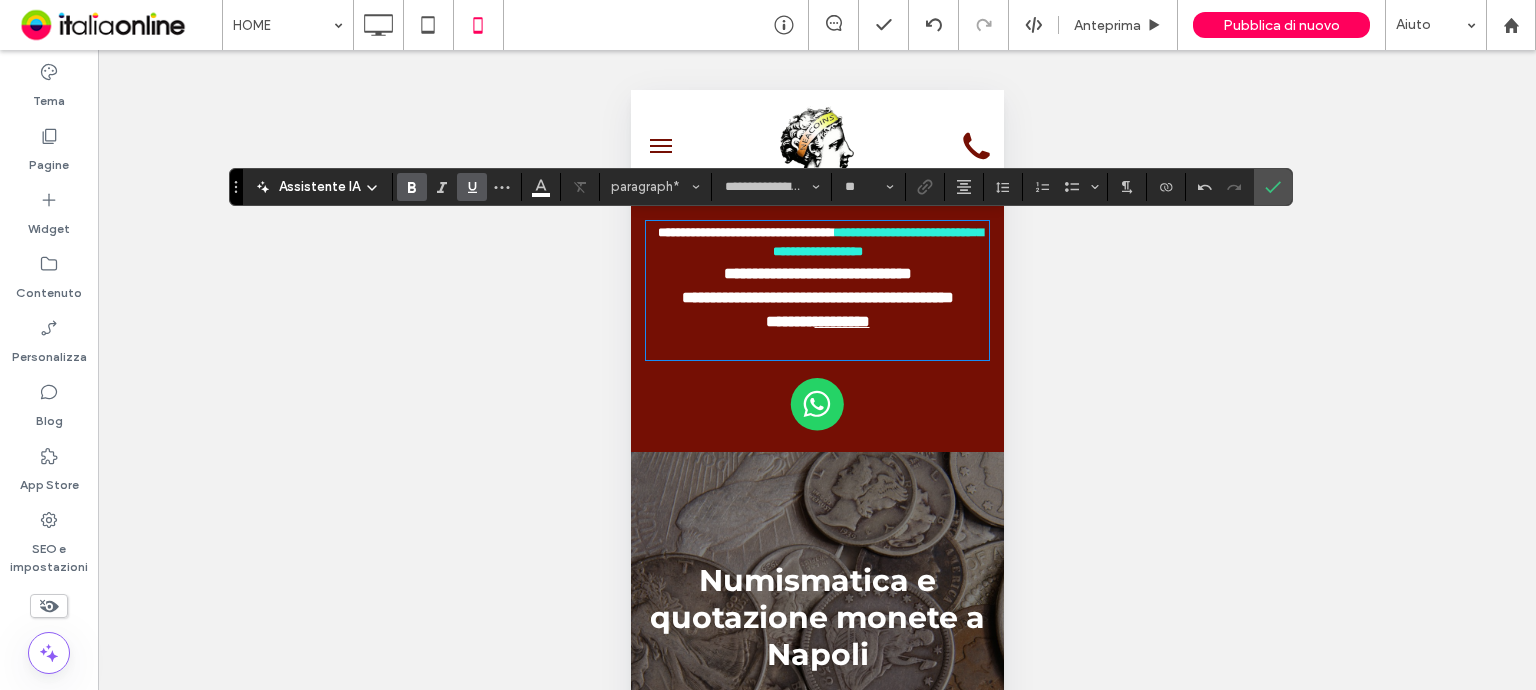 type on "**" 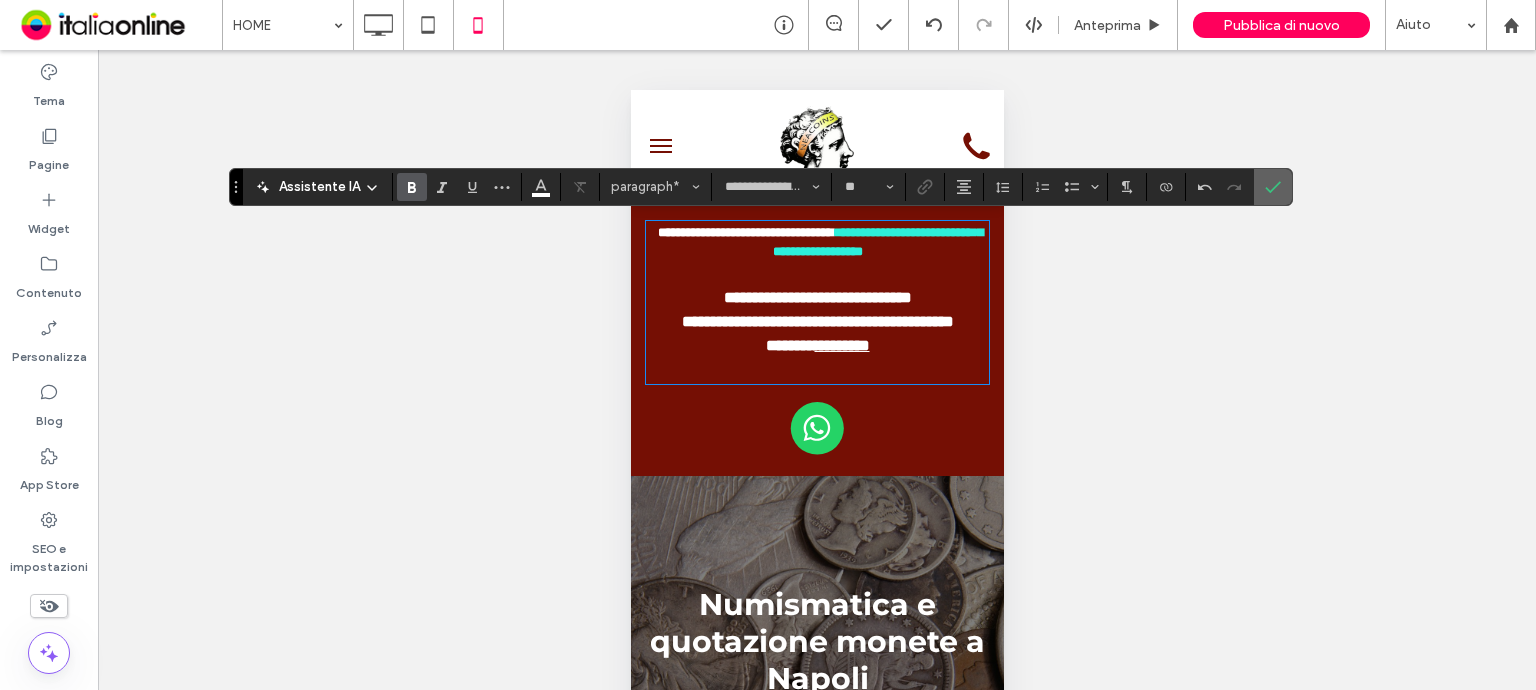 click 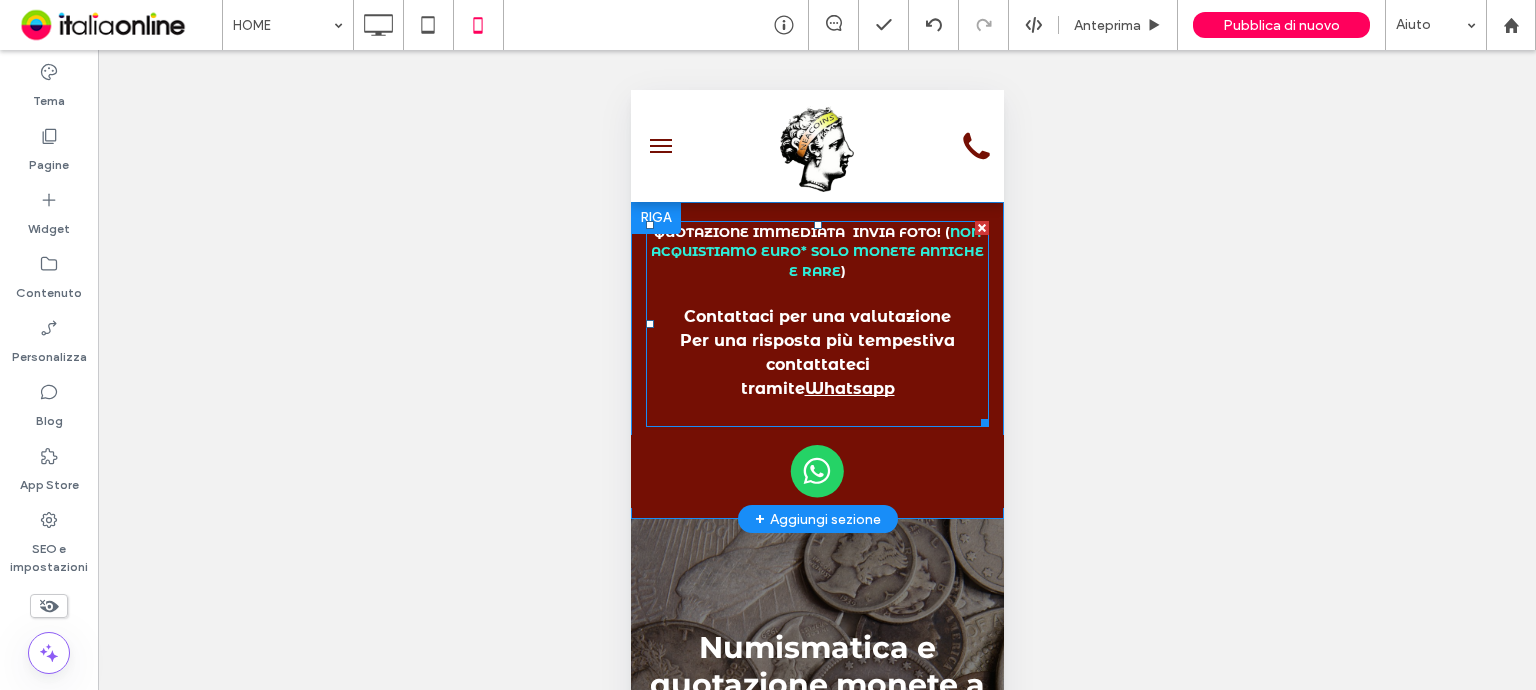click on "Contattaci per una valutazione" at bounding box center (816, 316) 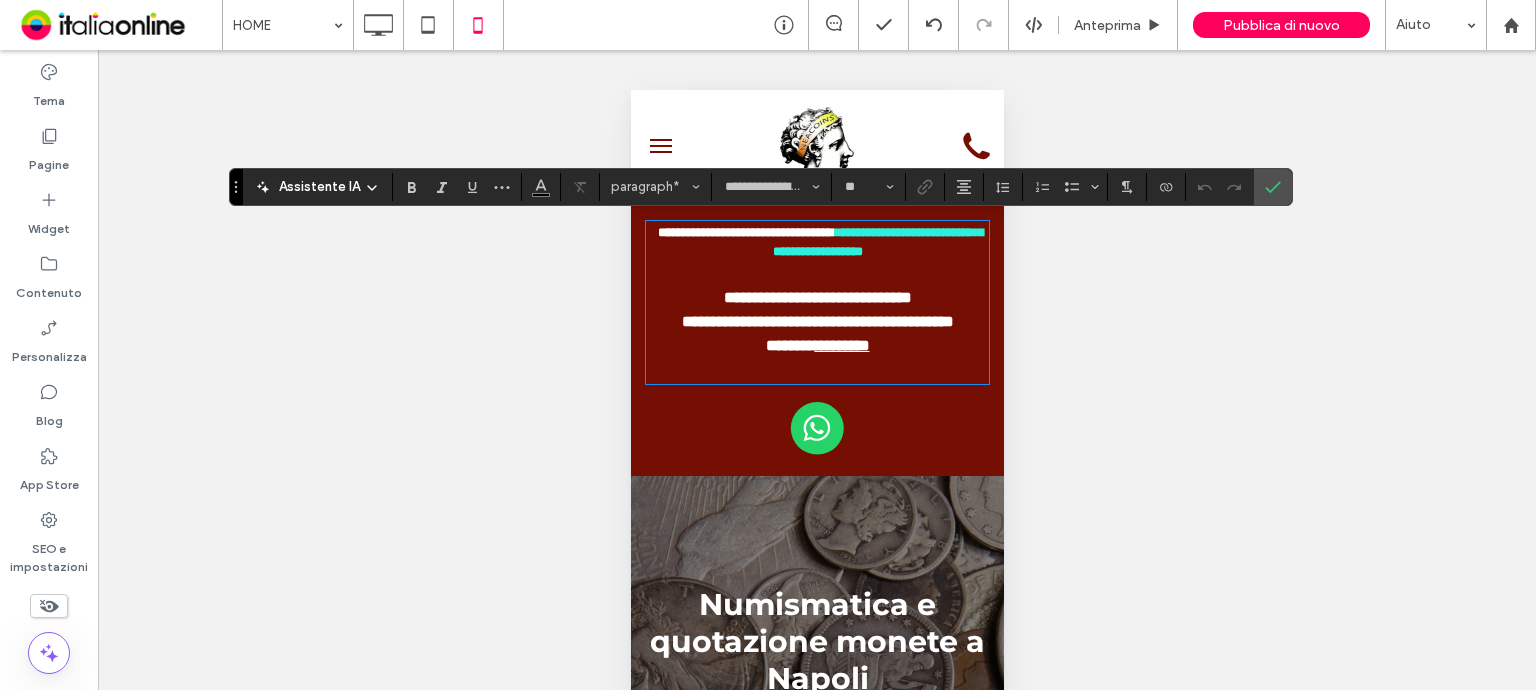 click on "**********" at bounding box center (817, 297) 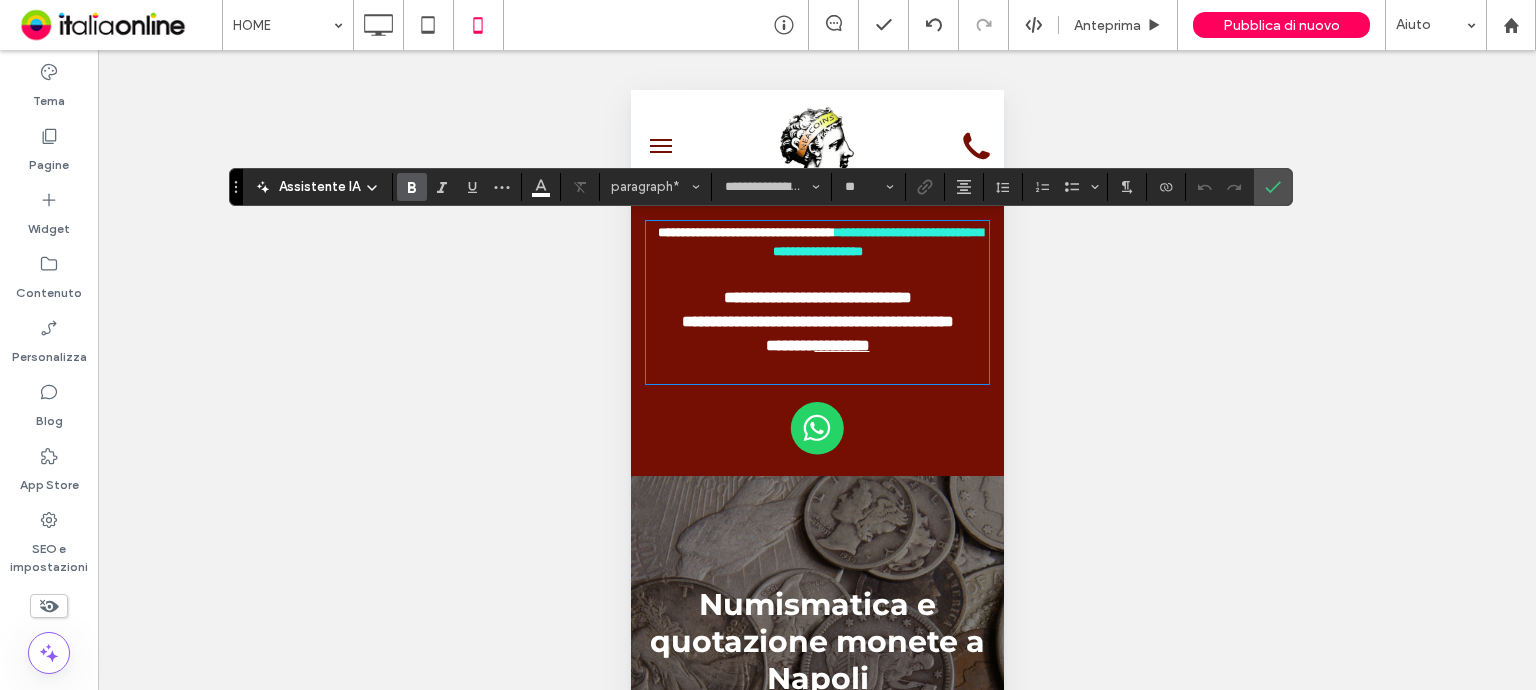 type 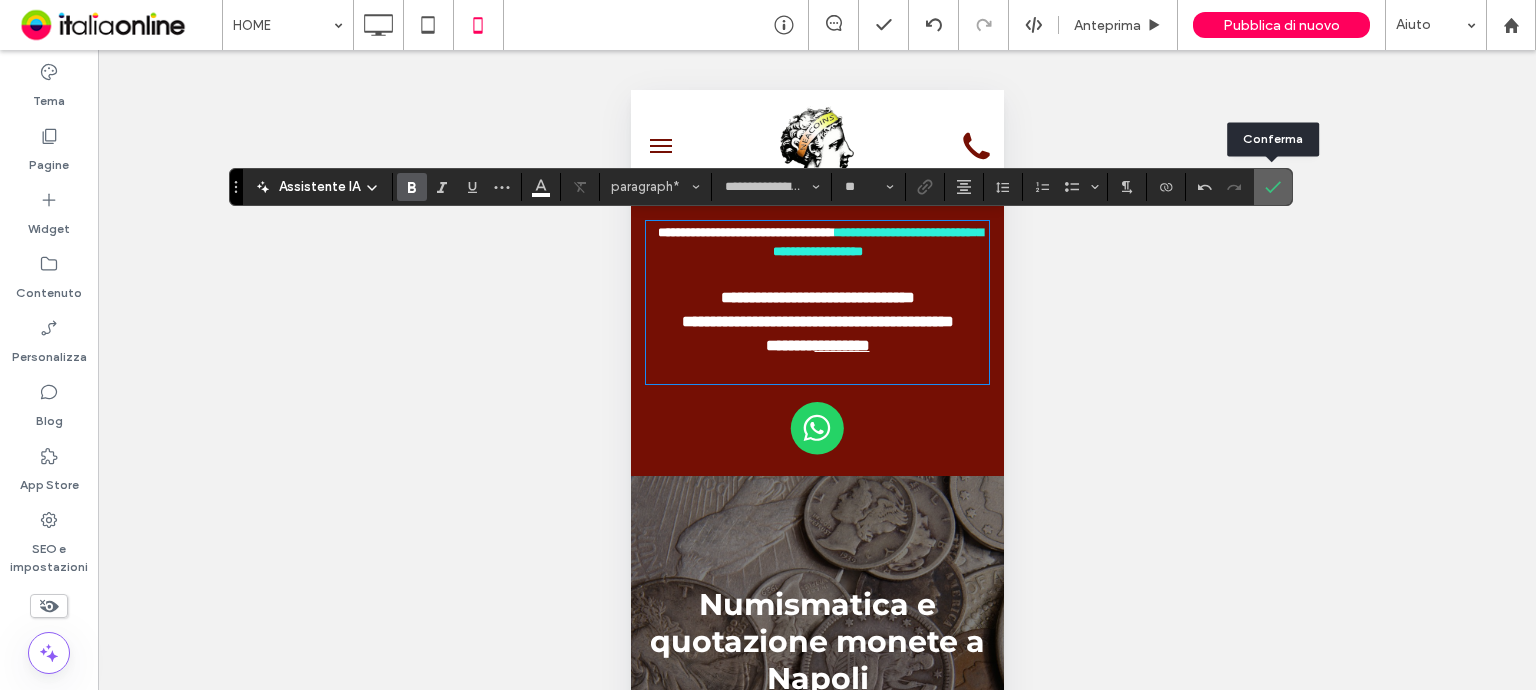 click 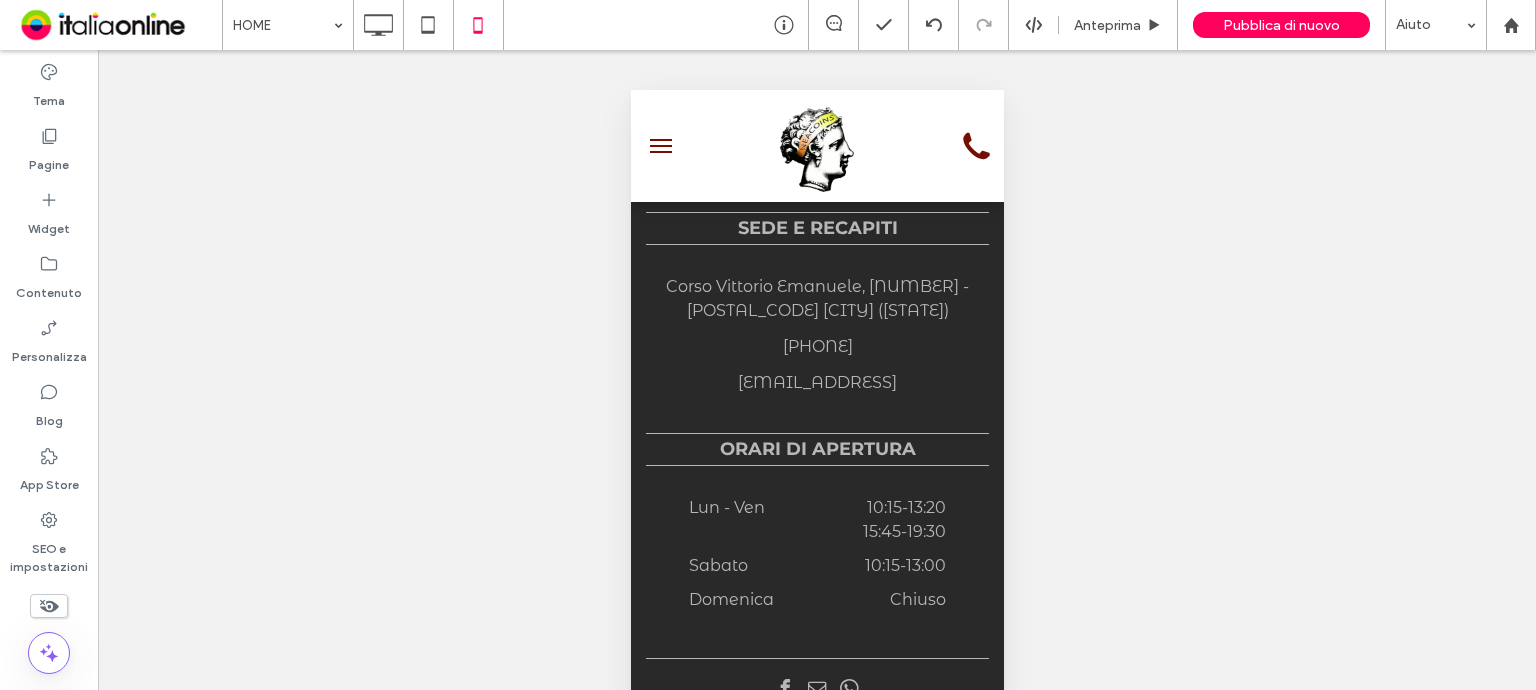 scroll, scrollTop: 6760, scrollLeft: 0, axis: vertical 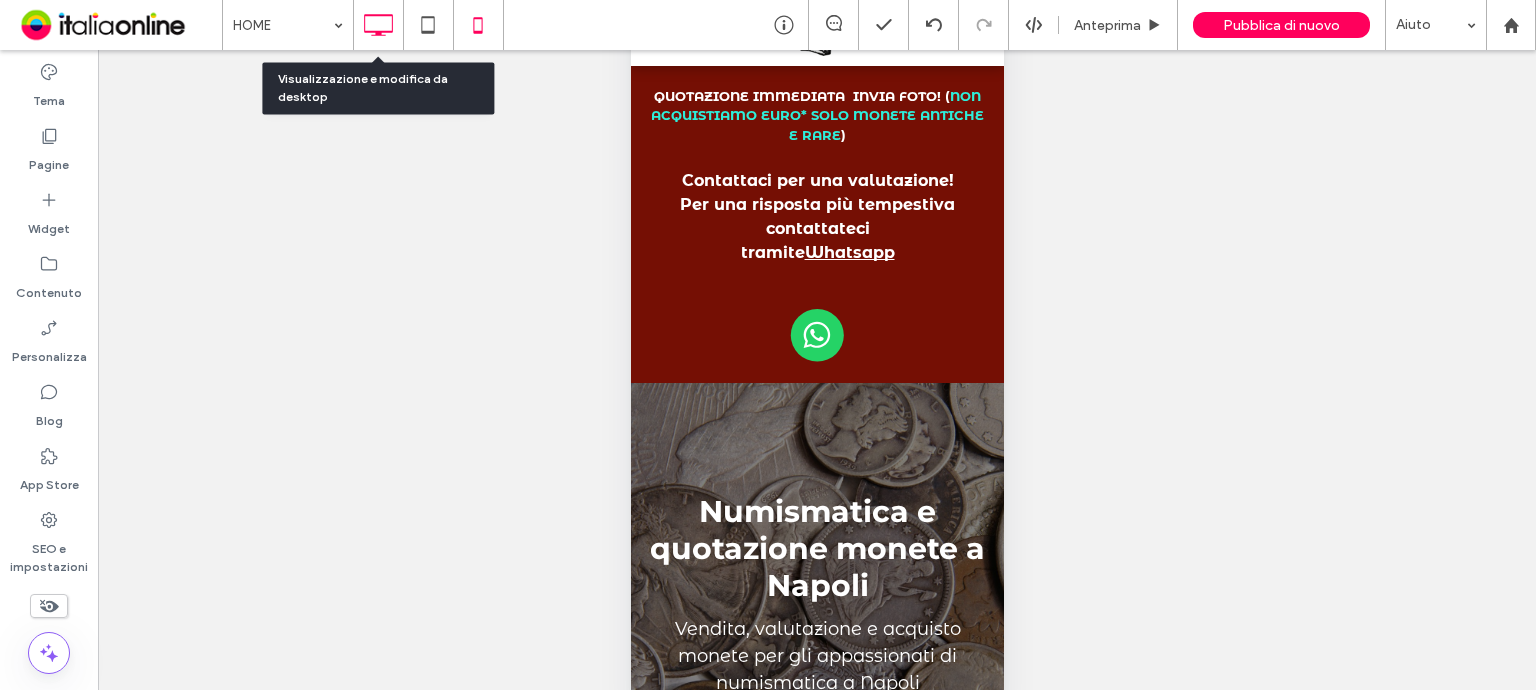 click 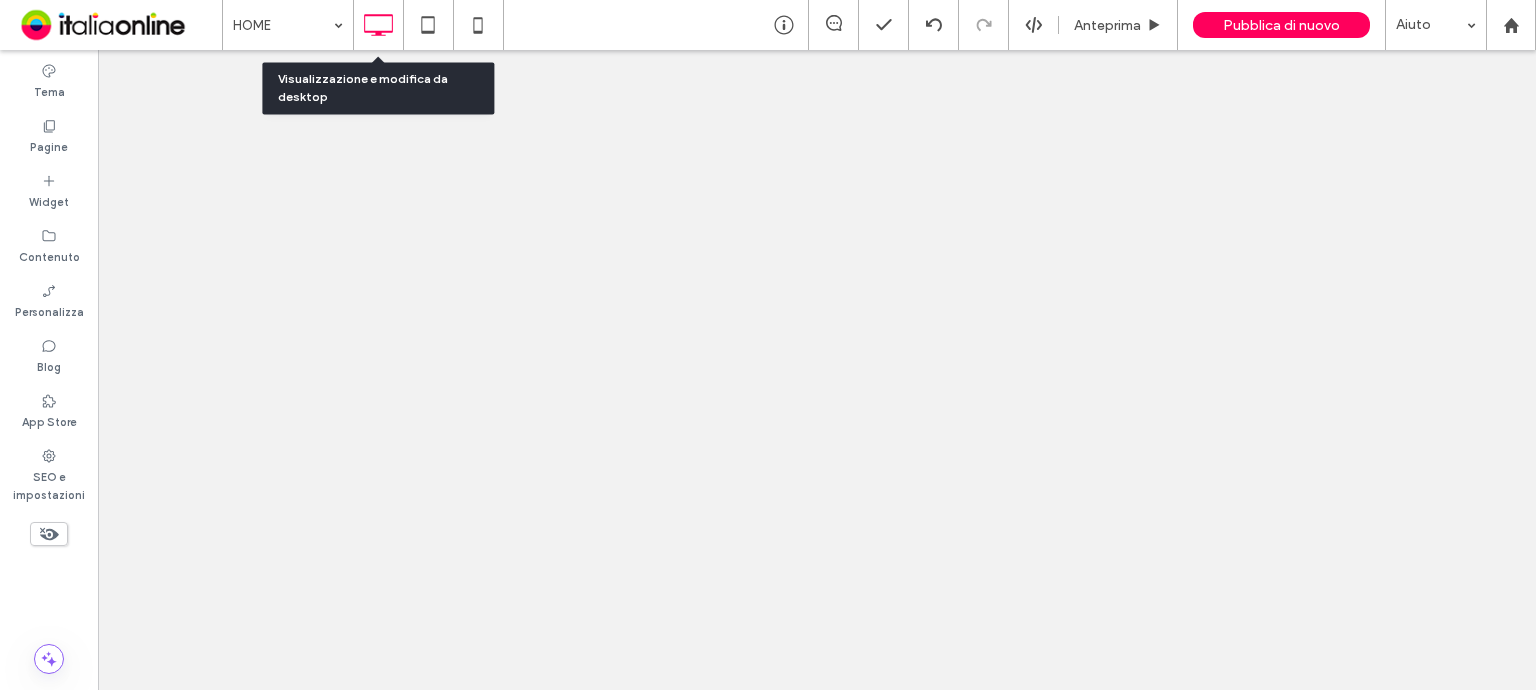 scroll, scrollTop: 0, scrollLeft: 0, axis: both 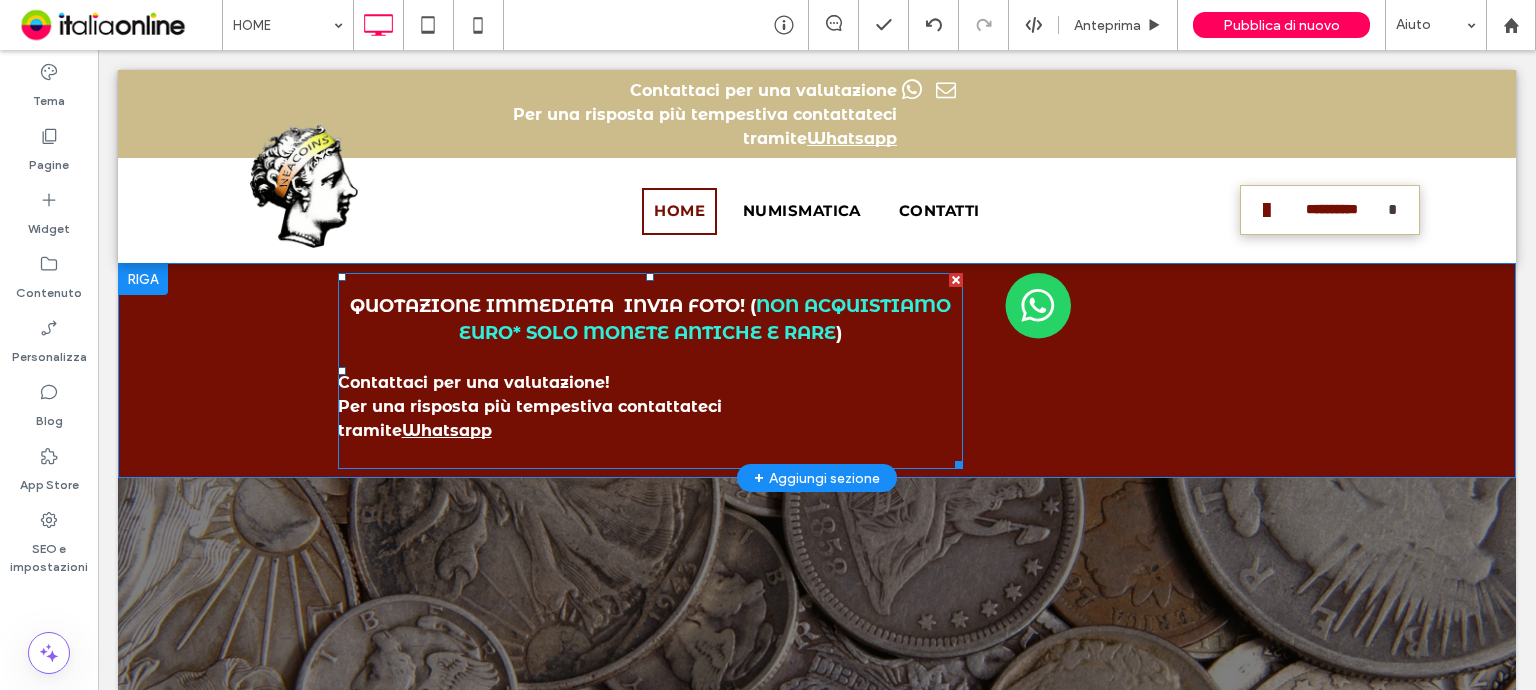 click on "Contattaci per una valutazione!" at bounding box center [474, 382] 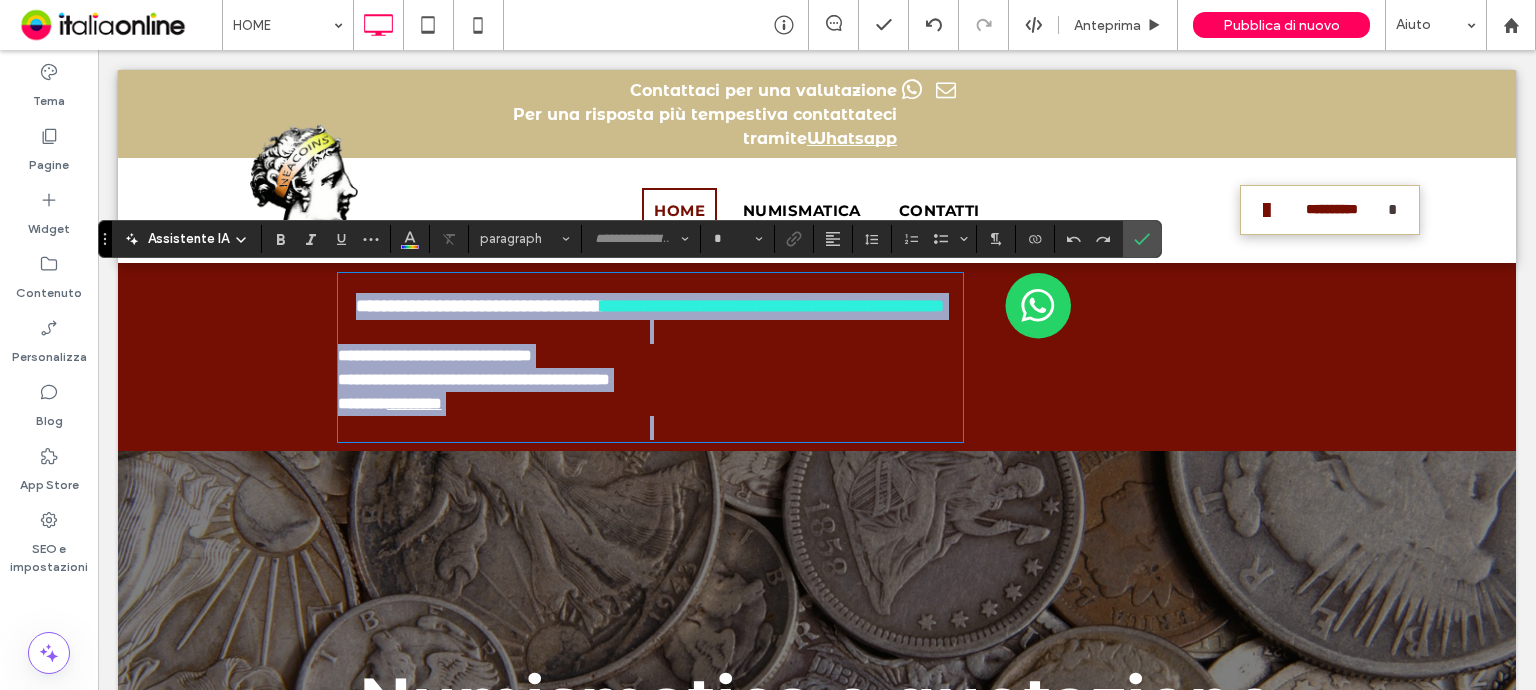 type on "**********" 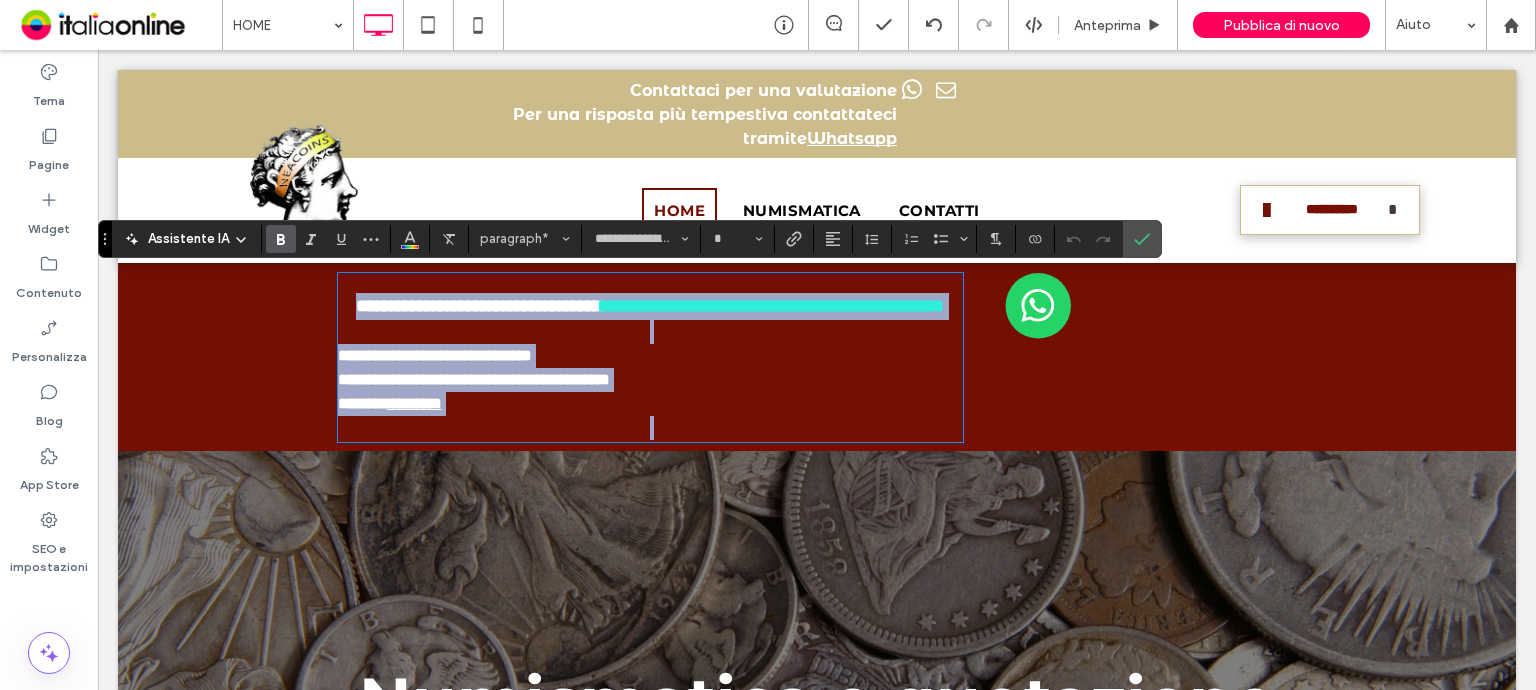 click on "**********" at bounding box center [435, 355] 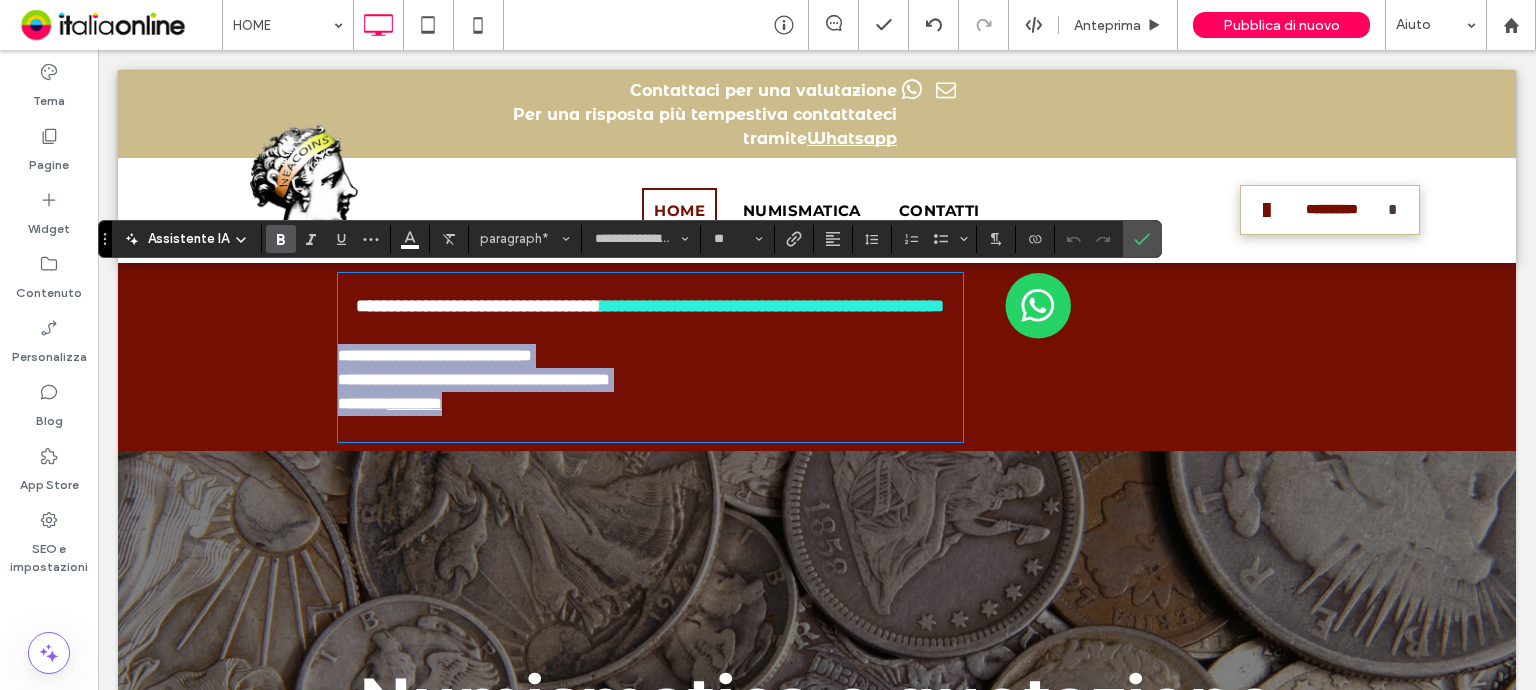 drag, startPoint x: 332, startPoint y: 377, endPoint x: 502, endPoint y: 423, distance: 176.1136 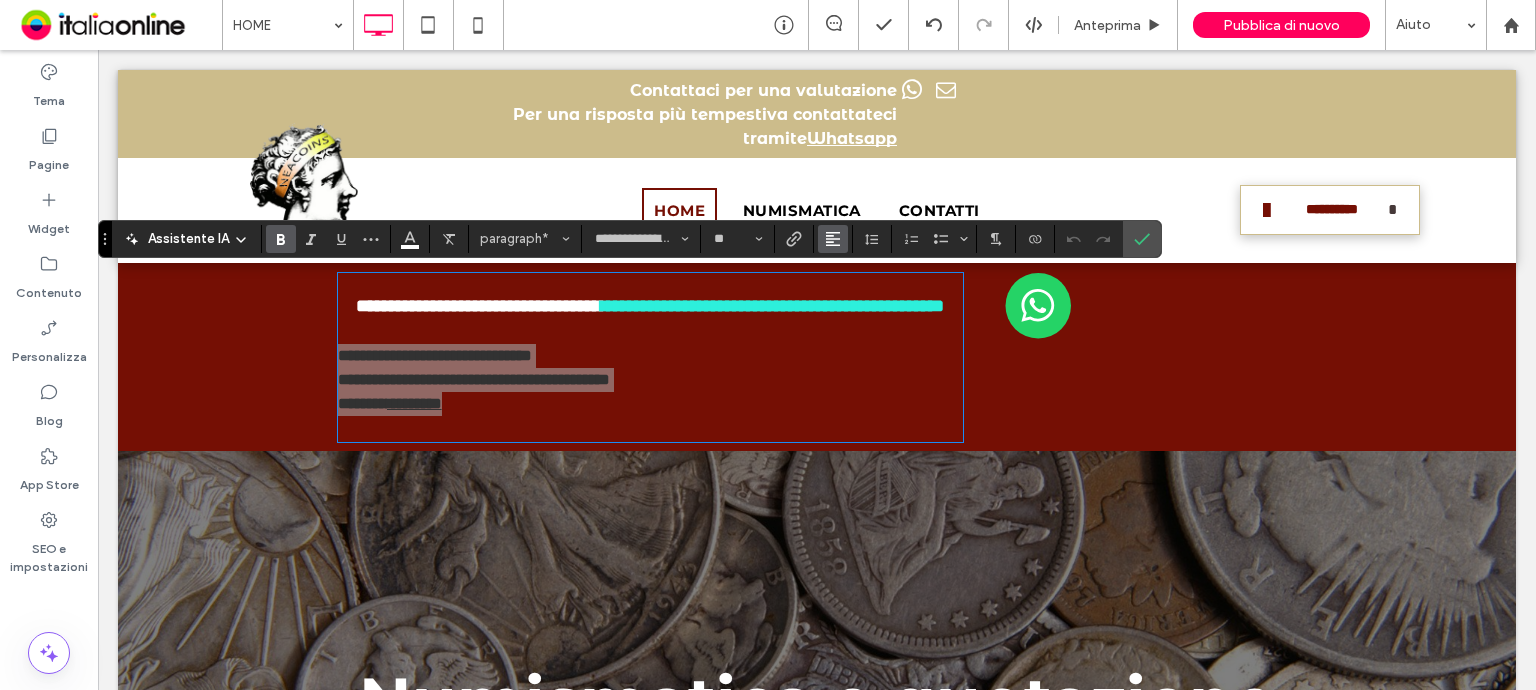 click 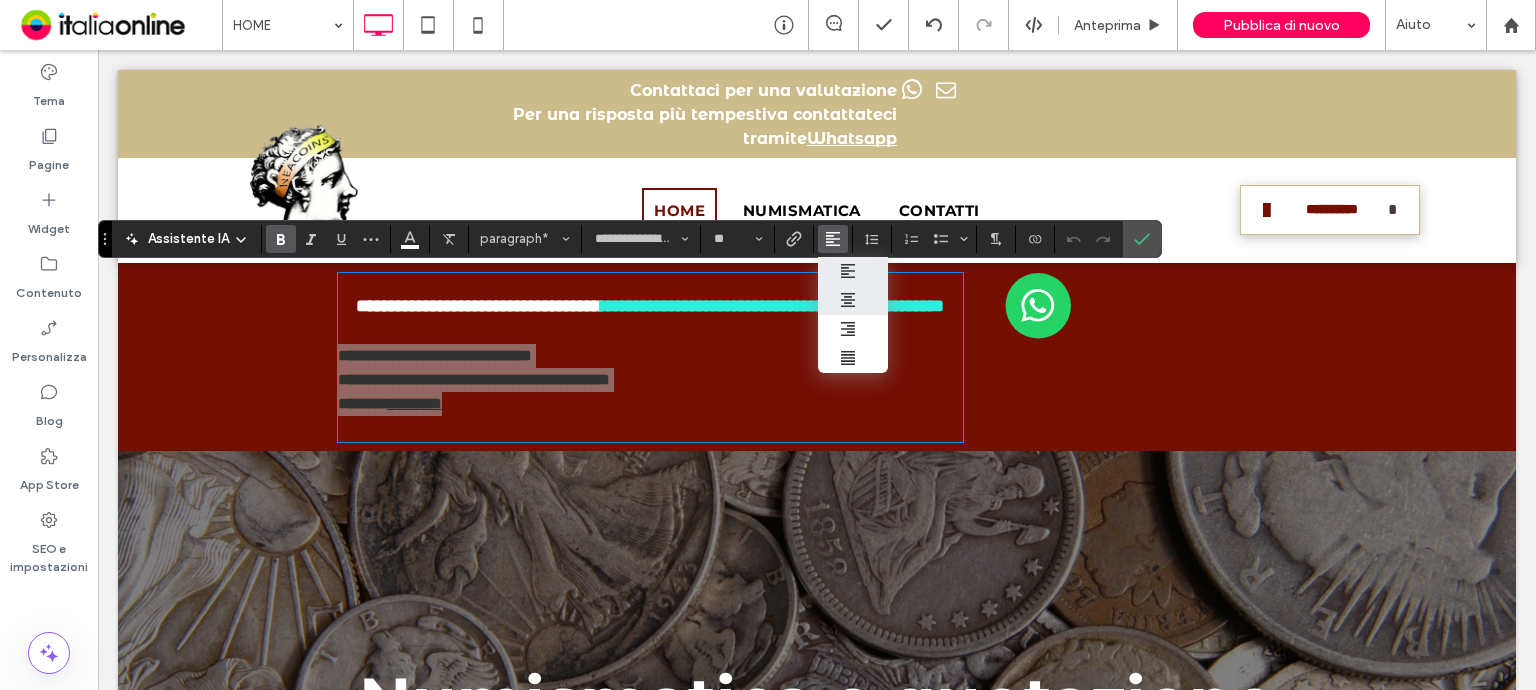 click at bounding box center (853, 300) 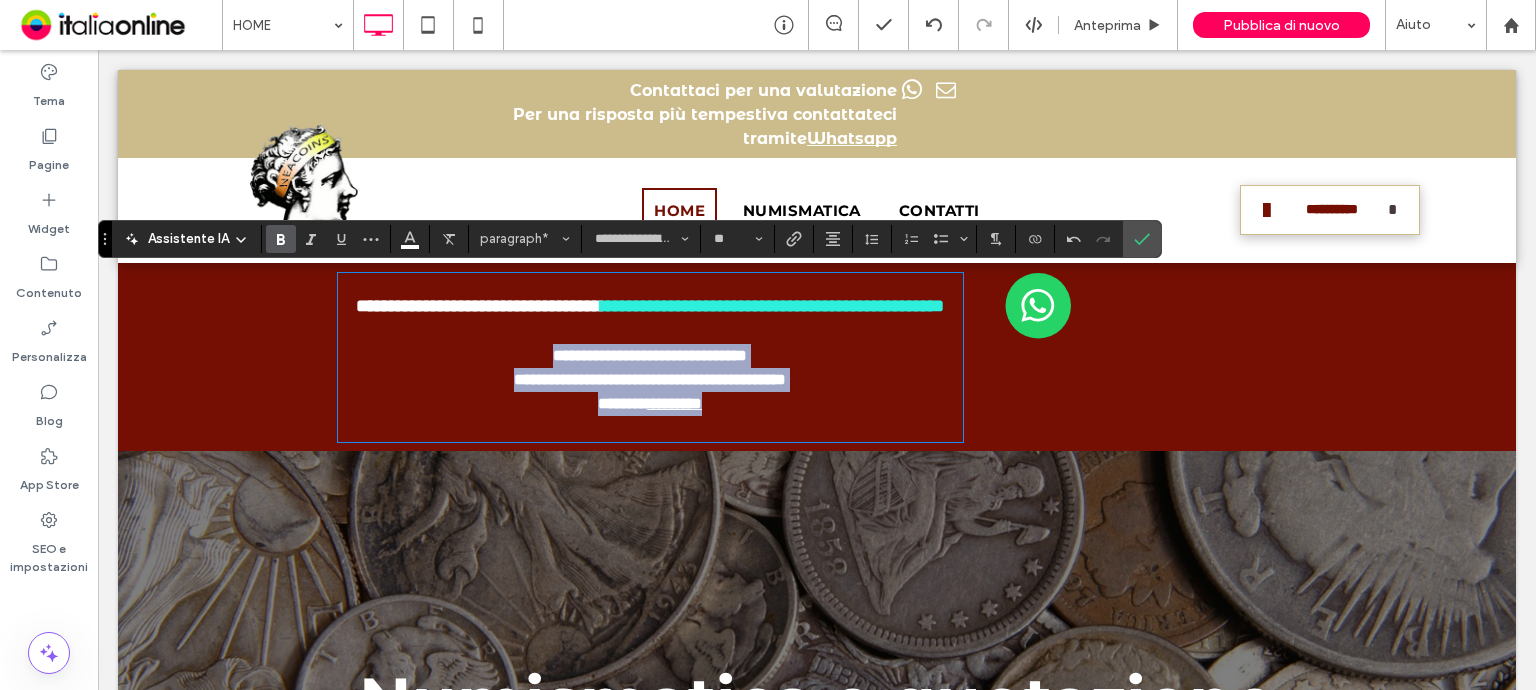 click on "**********" at bounding box center (650, 356) 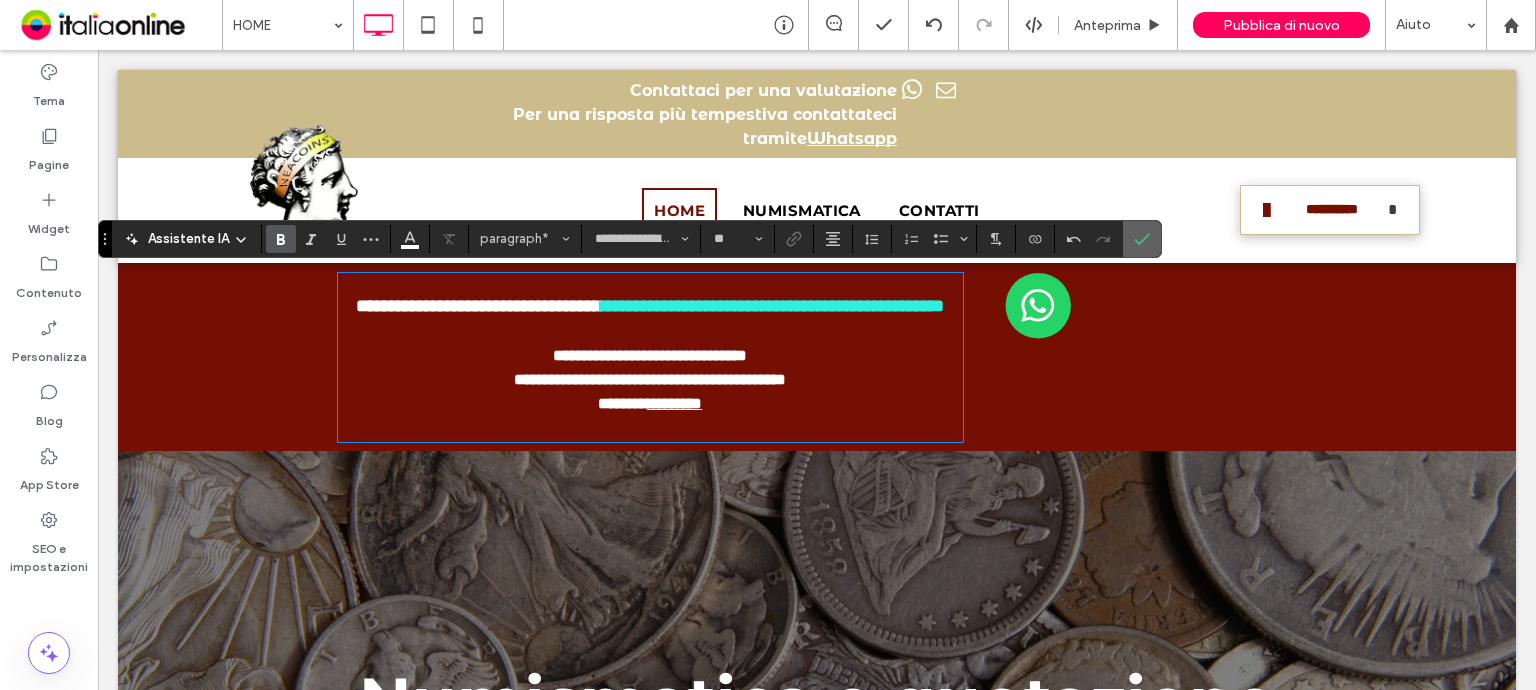 drag, startPoint x: 1140, startPoint y: 242, endPoint x: 1038, endPoint y: 195, distance: 112.30761 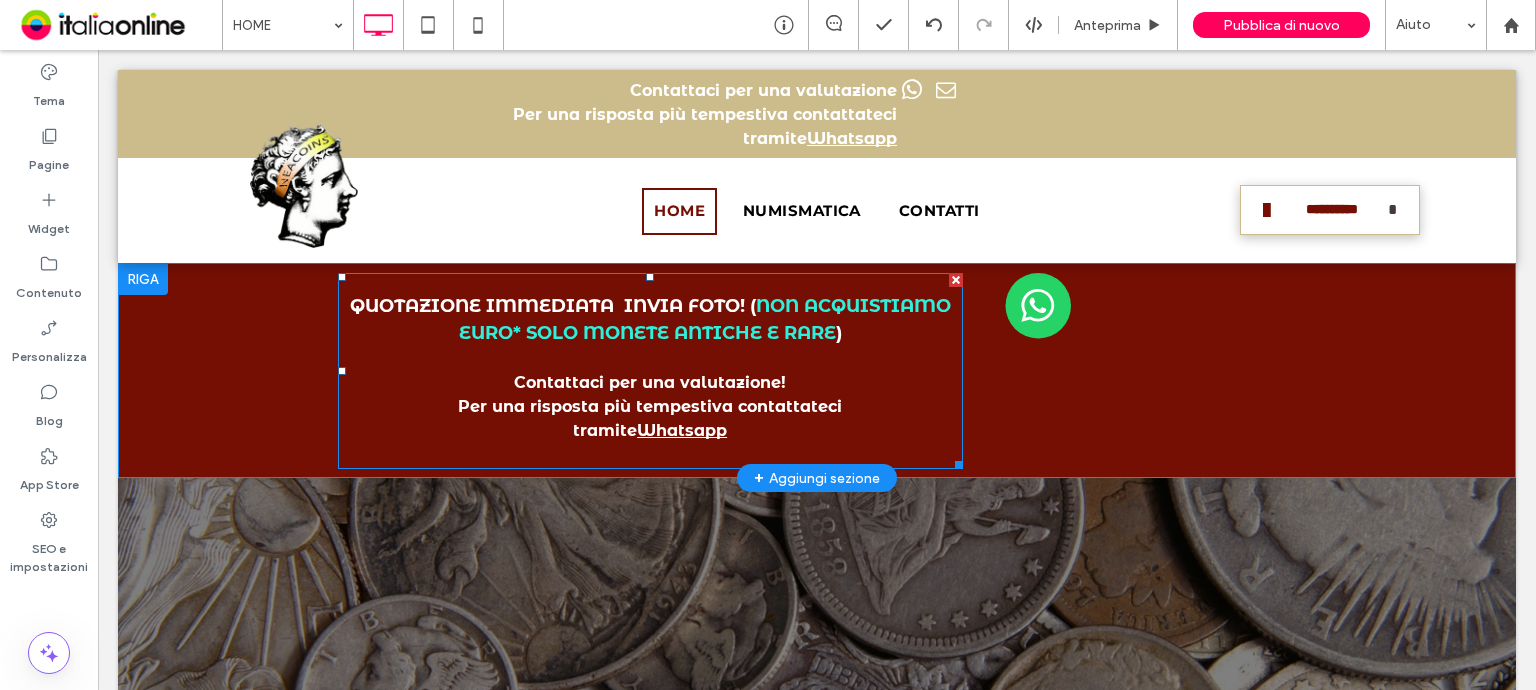 click on "Contattaci per una valutazione!" at bounding box center (650, 382) 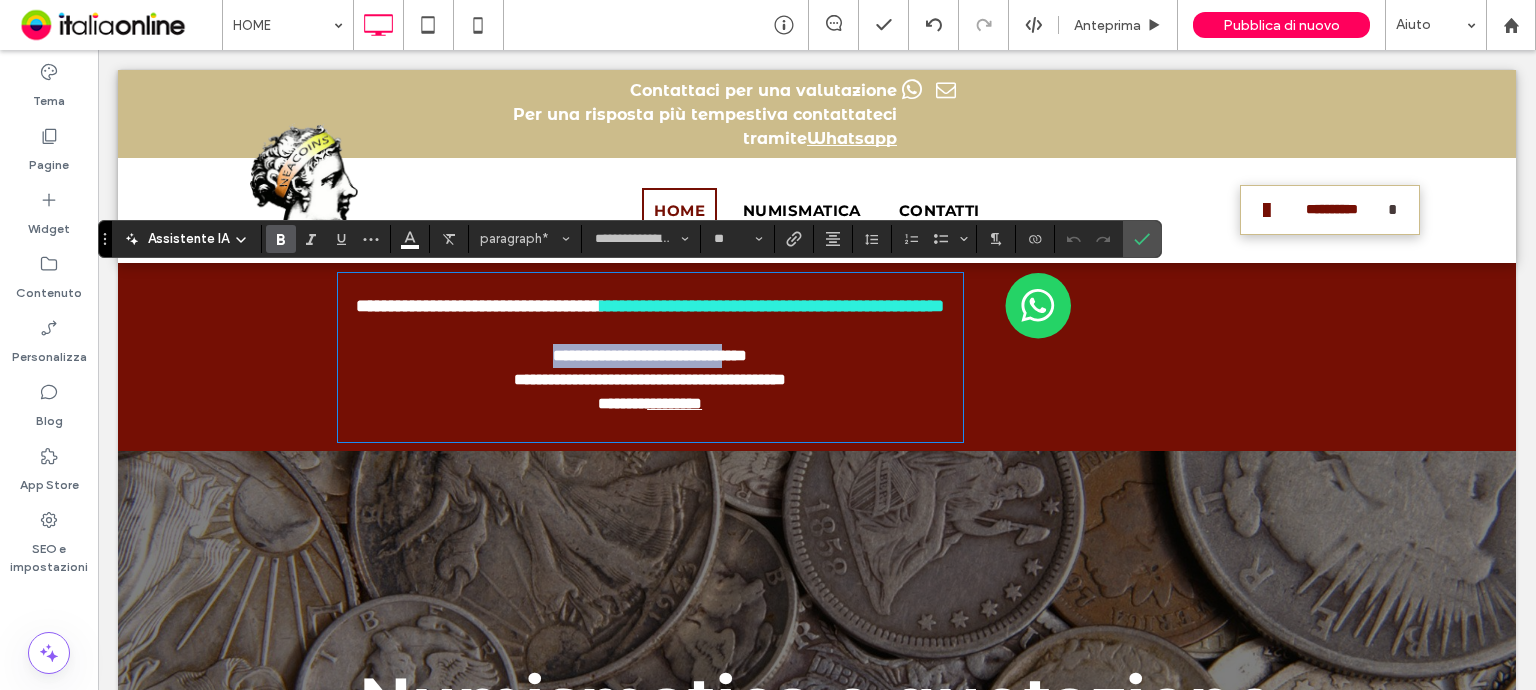 drag, startPoint x: 504, startPoint y: 379, endPoint x: 744, endPoint y: 379, distance: 240 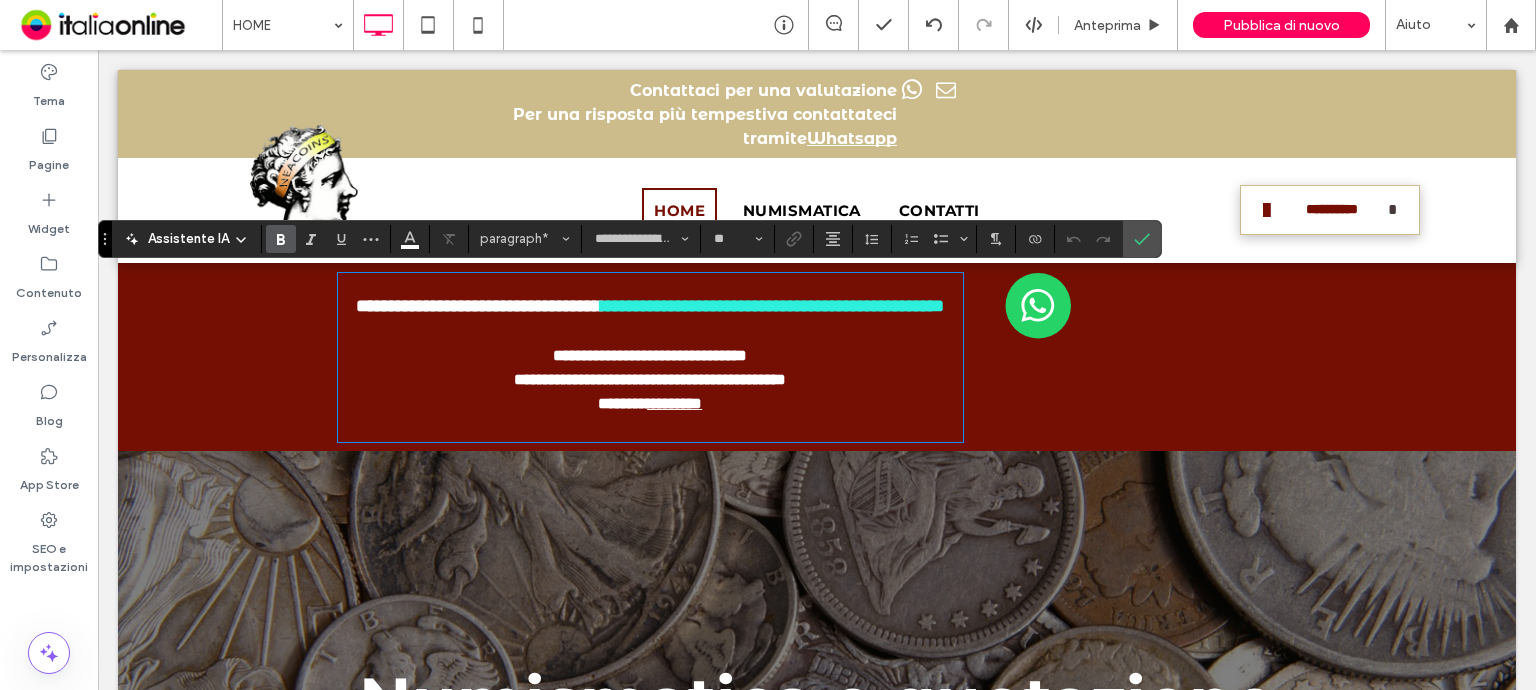 click on "**********" at bounding box center [650, 379] 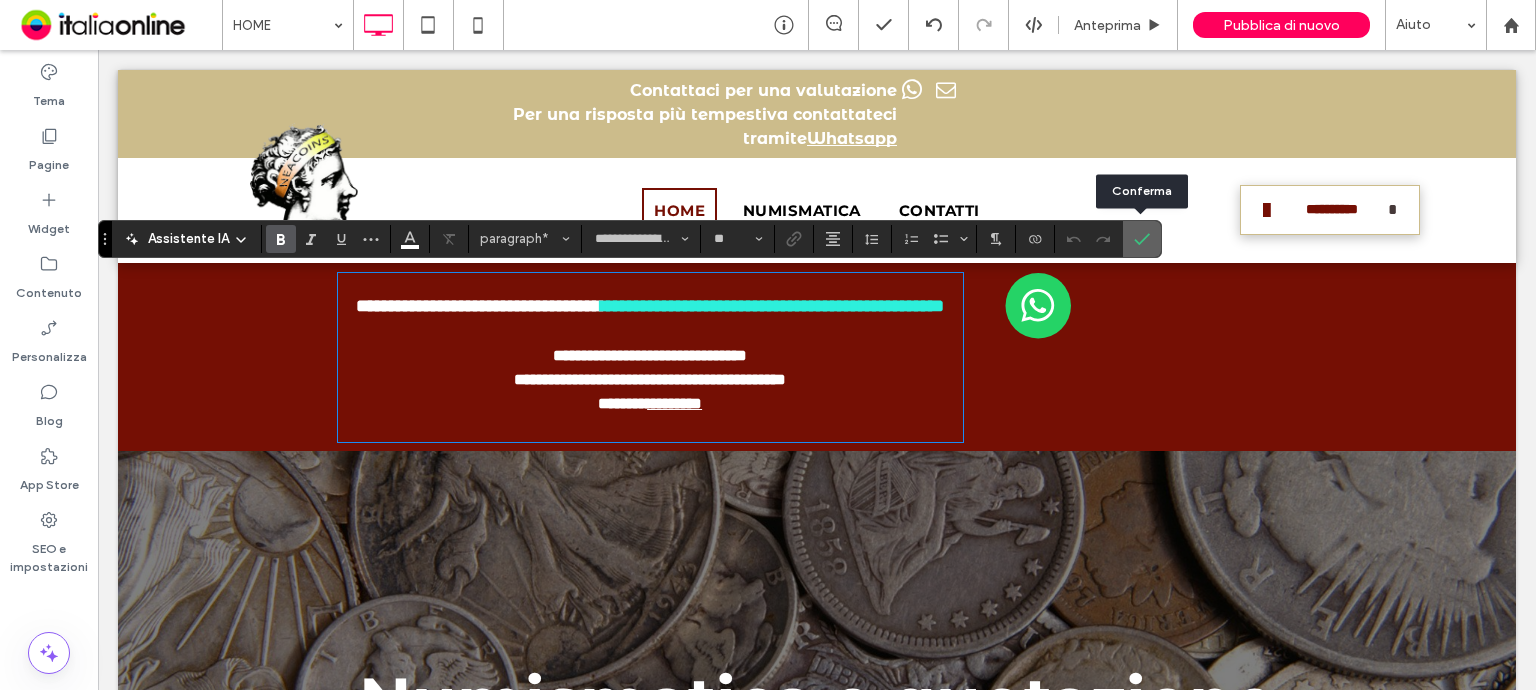 click 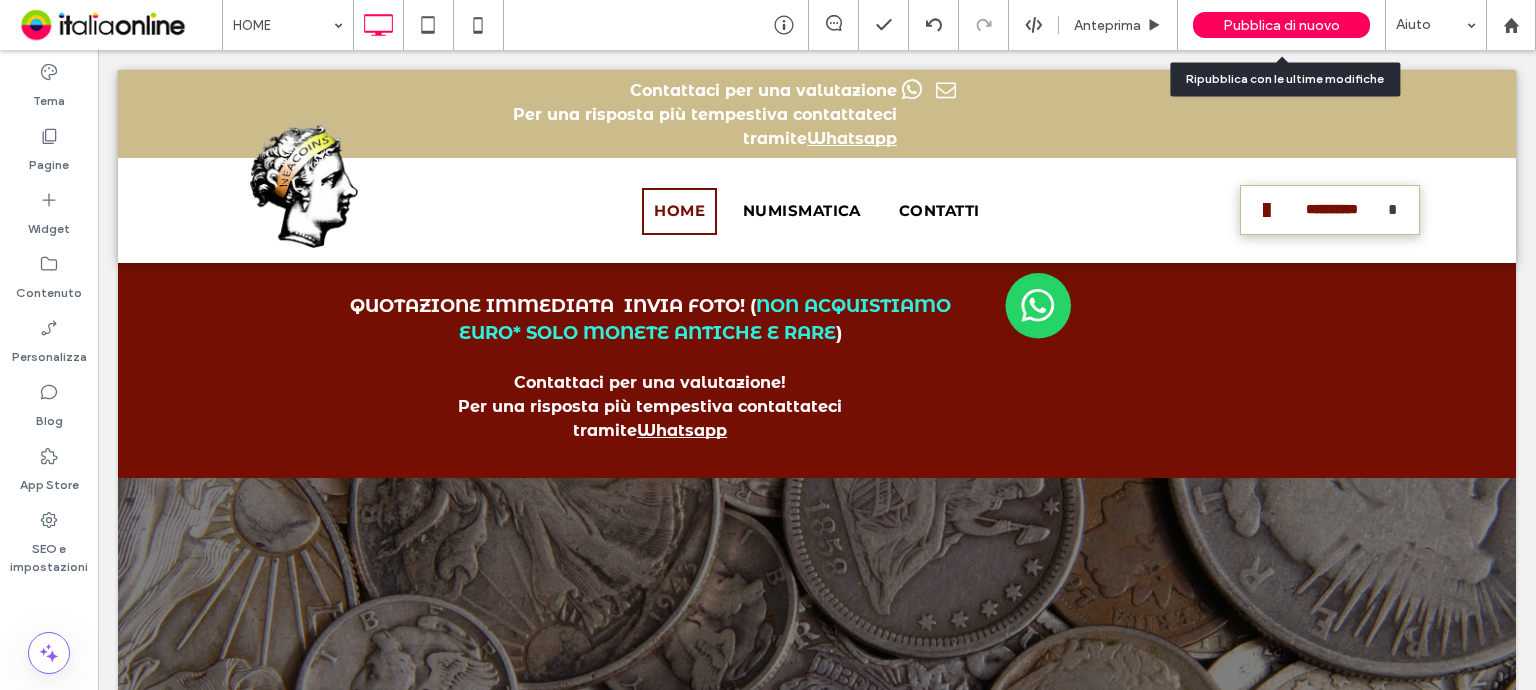 click on "Pubblica di nuovo" at bounding box center [1281, 25] 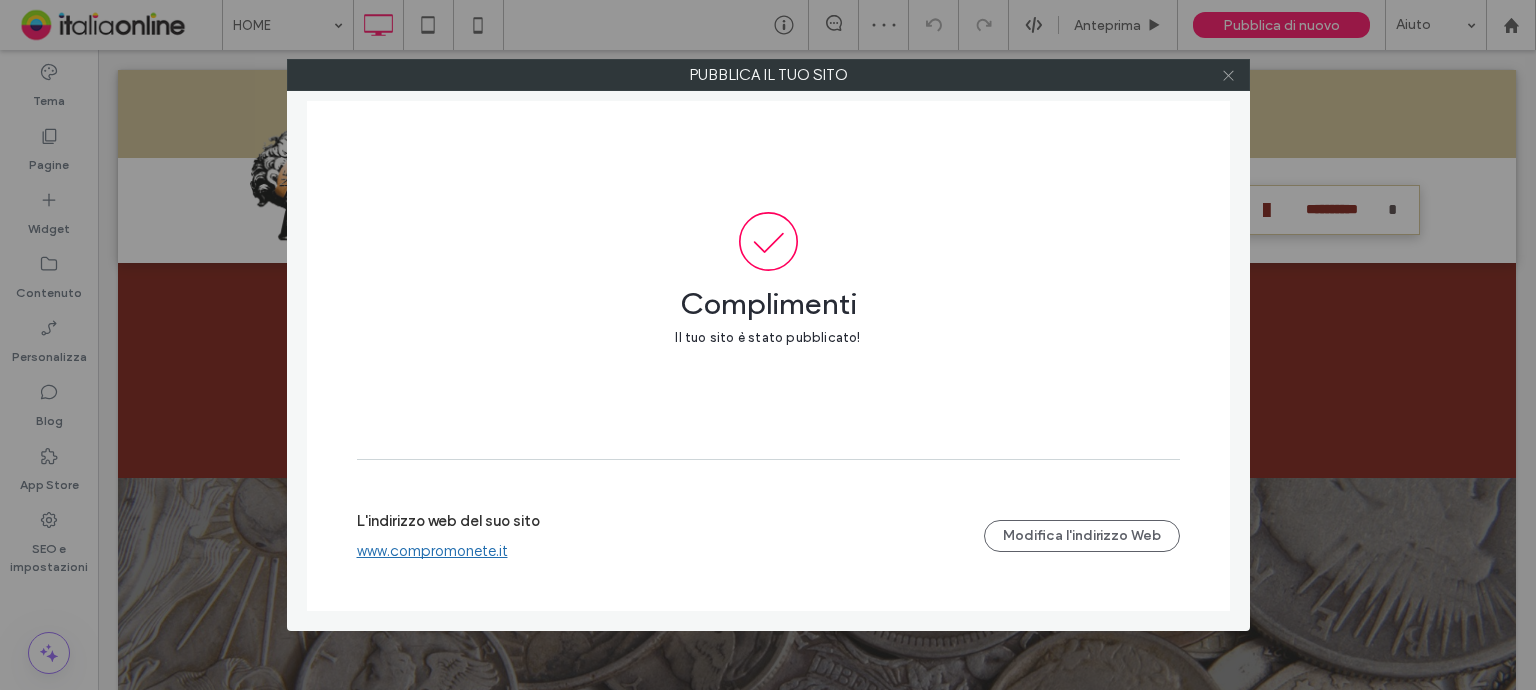 click 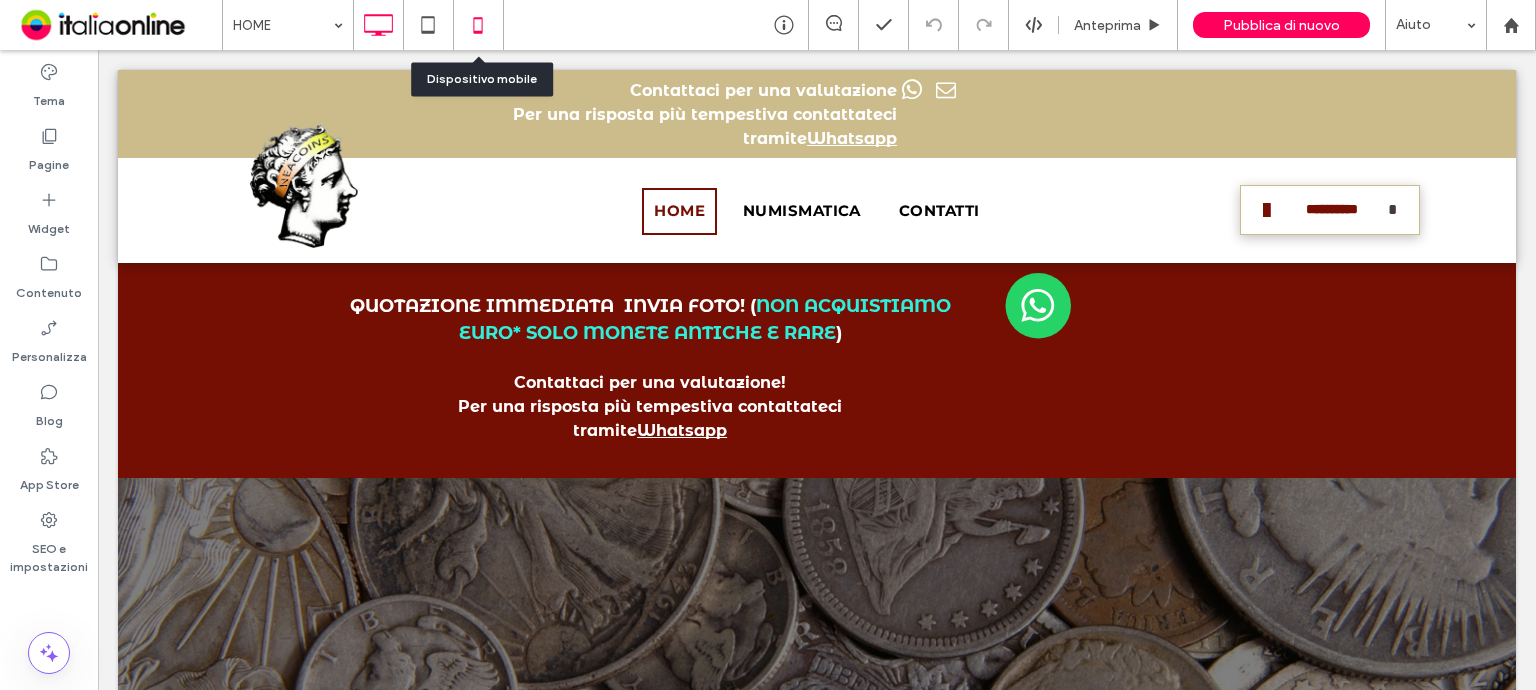 click 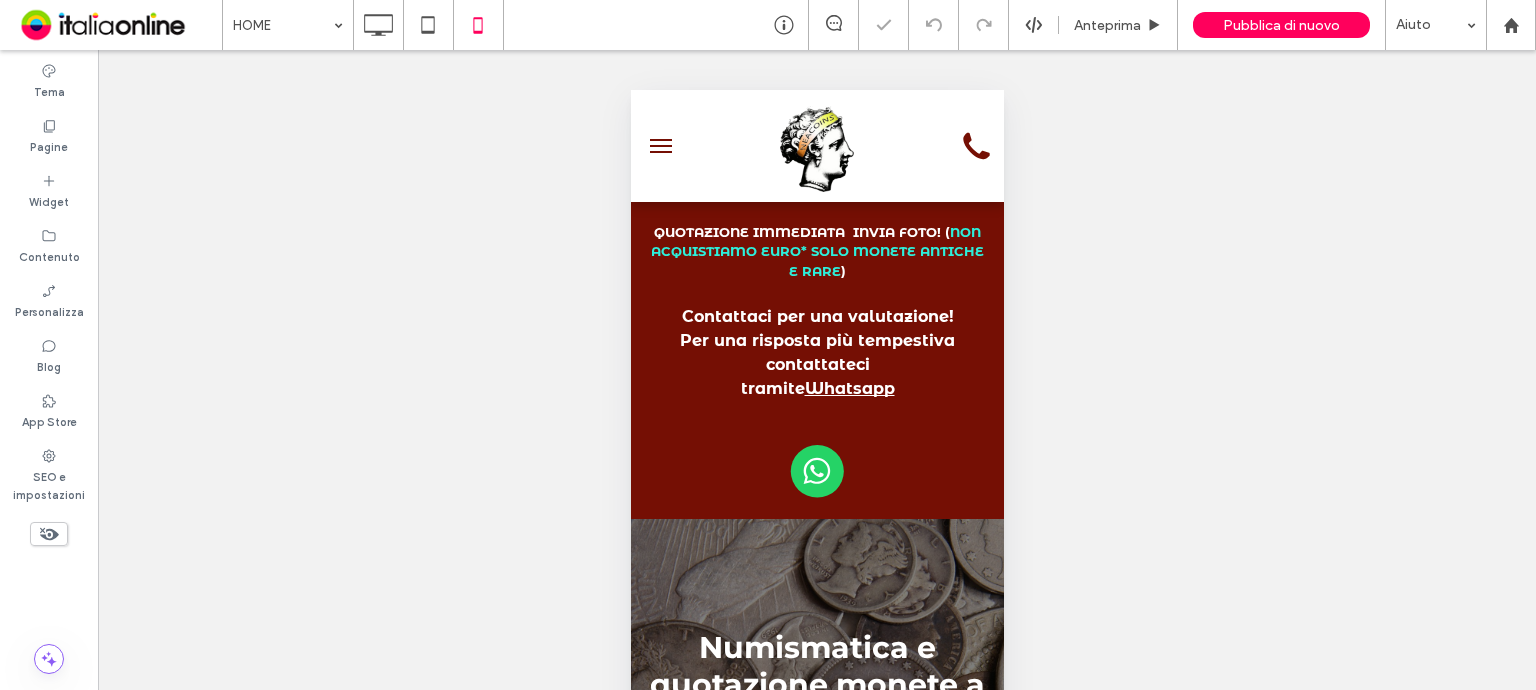 scroll, scrollTop: 0, scrollLeft: 0, axis: both 